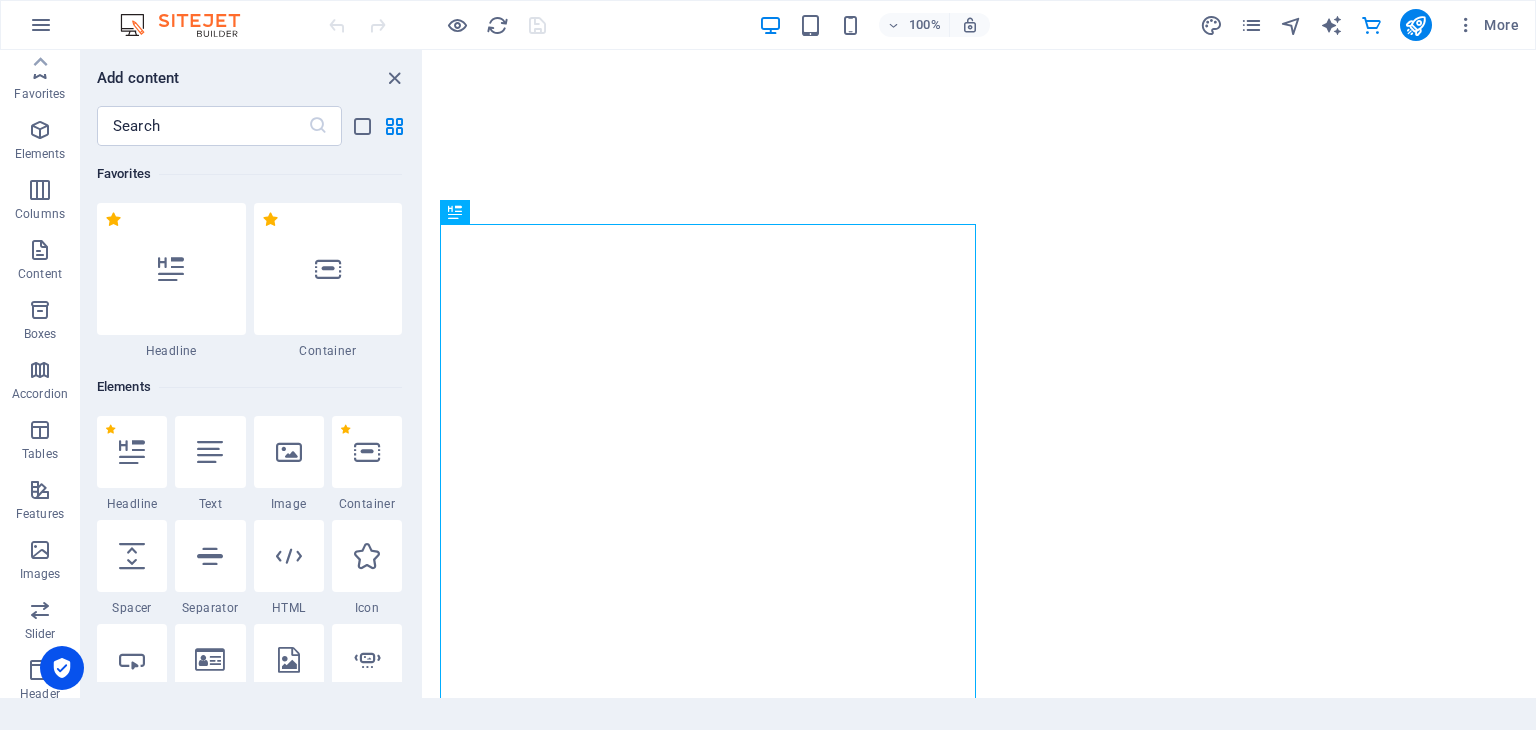 scroll, scrollTop: 0, scrollLeft: 0, axis: both 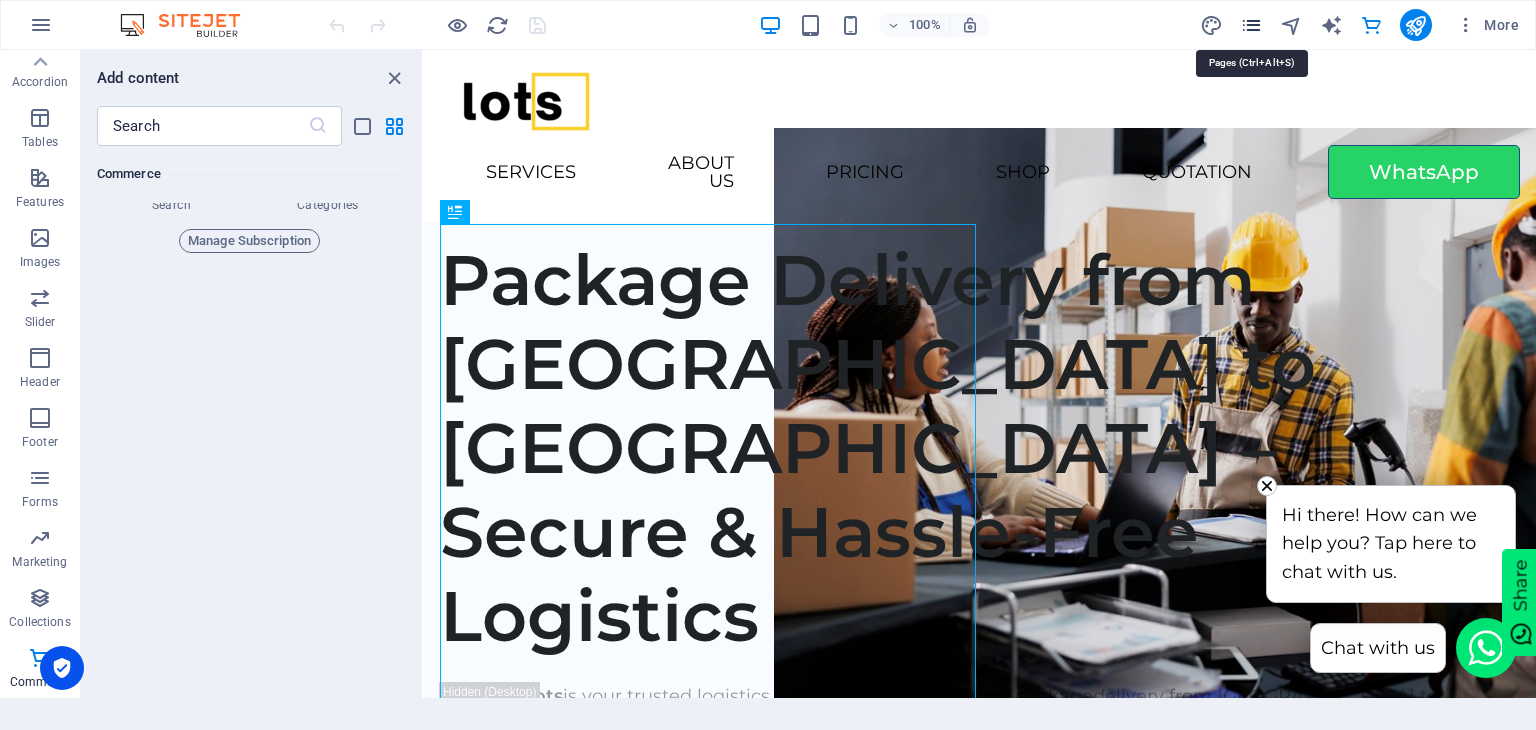 click at bounding box center [1251, 25] 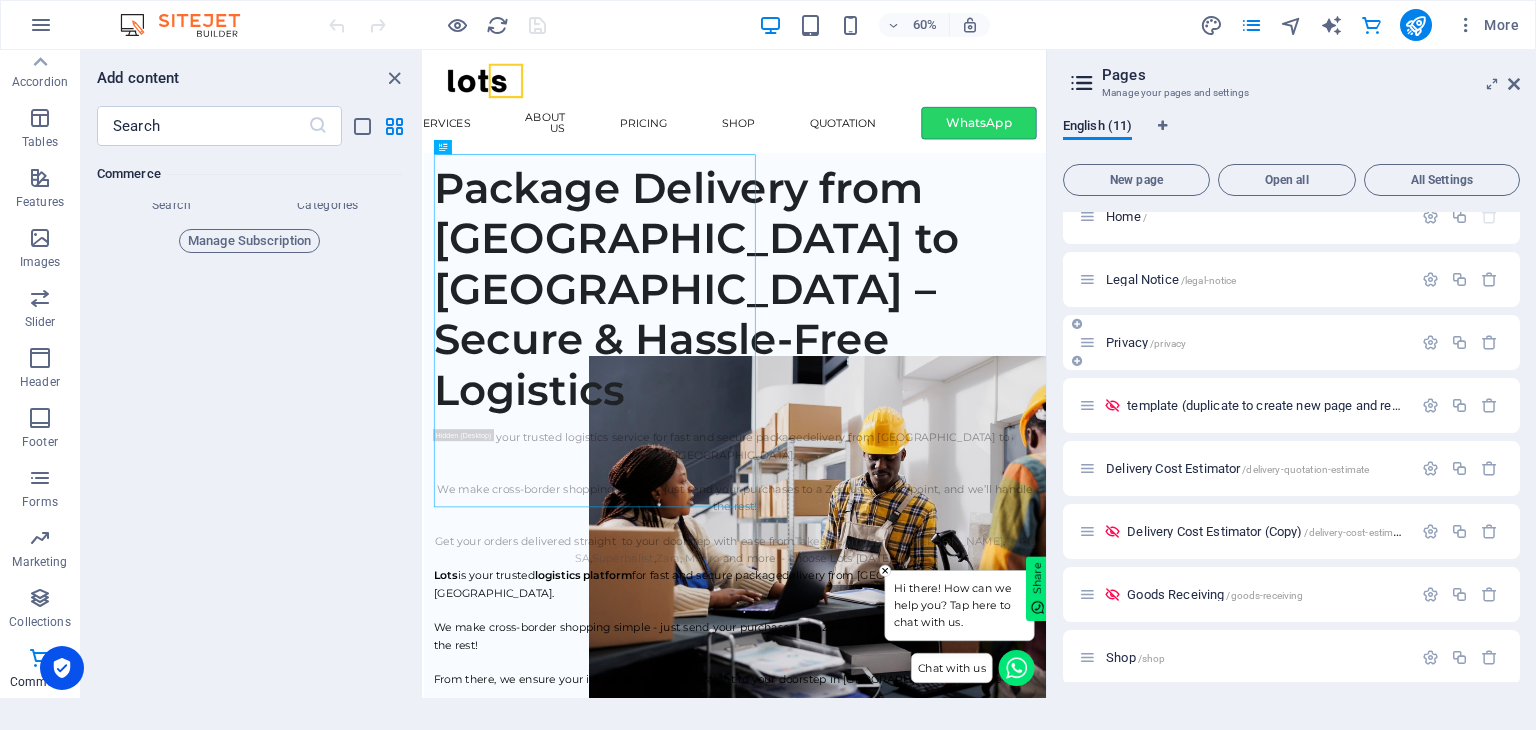scroll, scrollTop: 0, scrollLeft: 0, axis: both 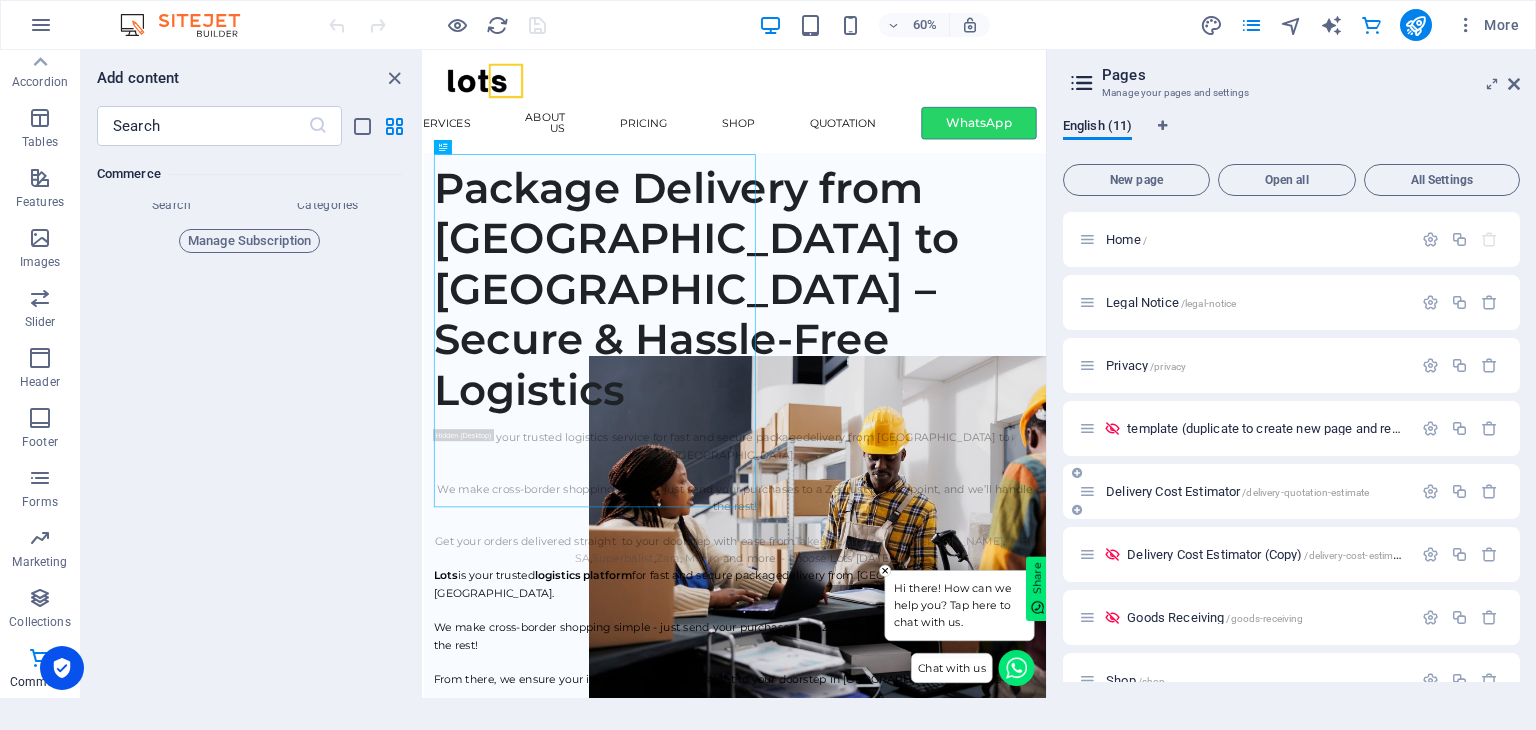 click on "Delivery Cost Estimator /delivery-quotation-estimate" at bounding box center [1237, 491] 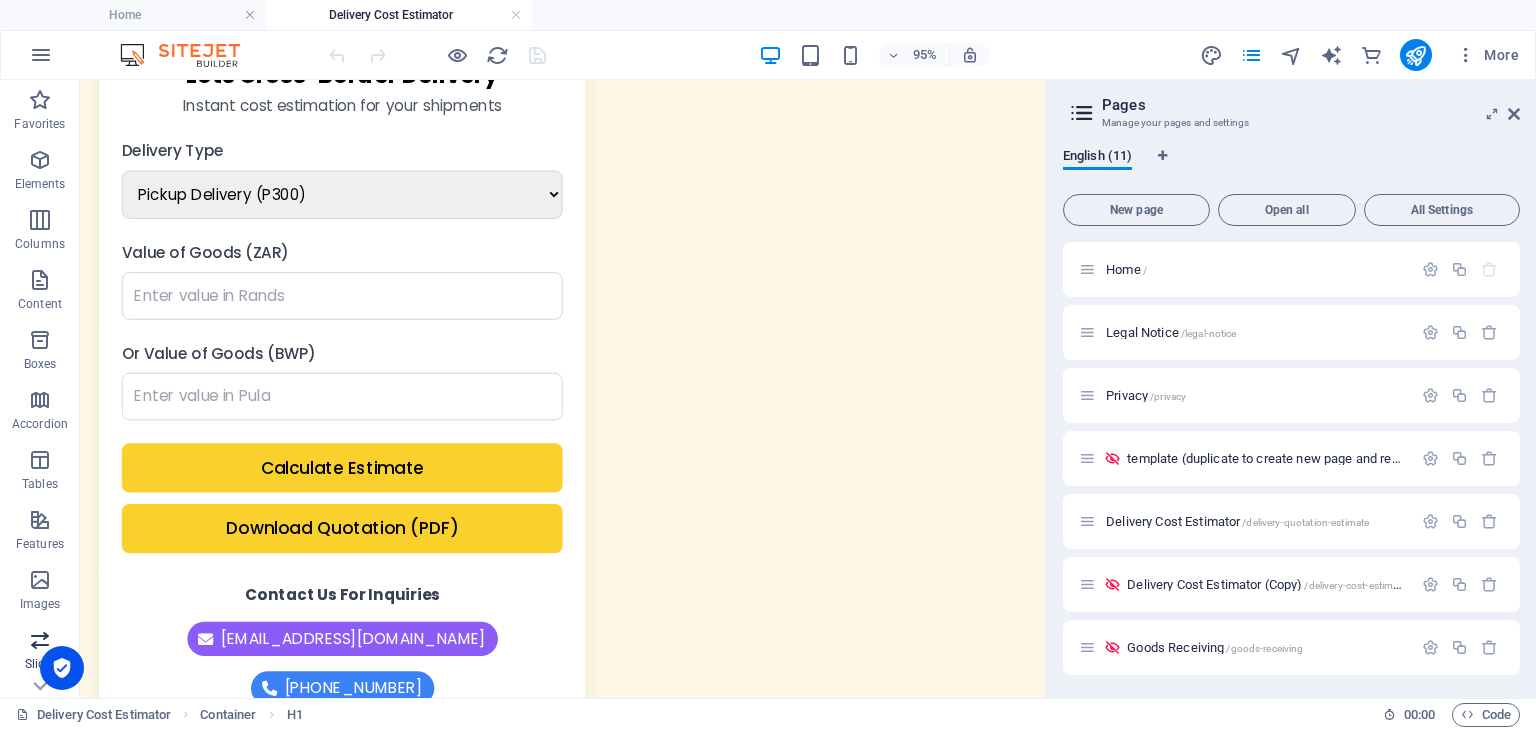 scroll, scrollTop: 553, scrollLeft: 0, axis: vertical 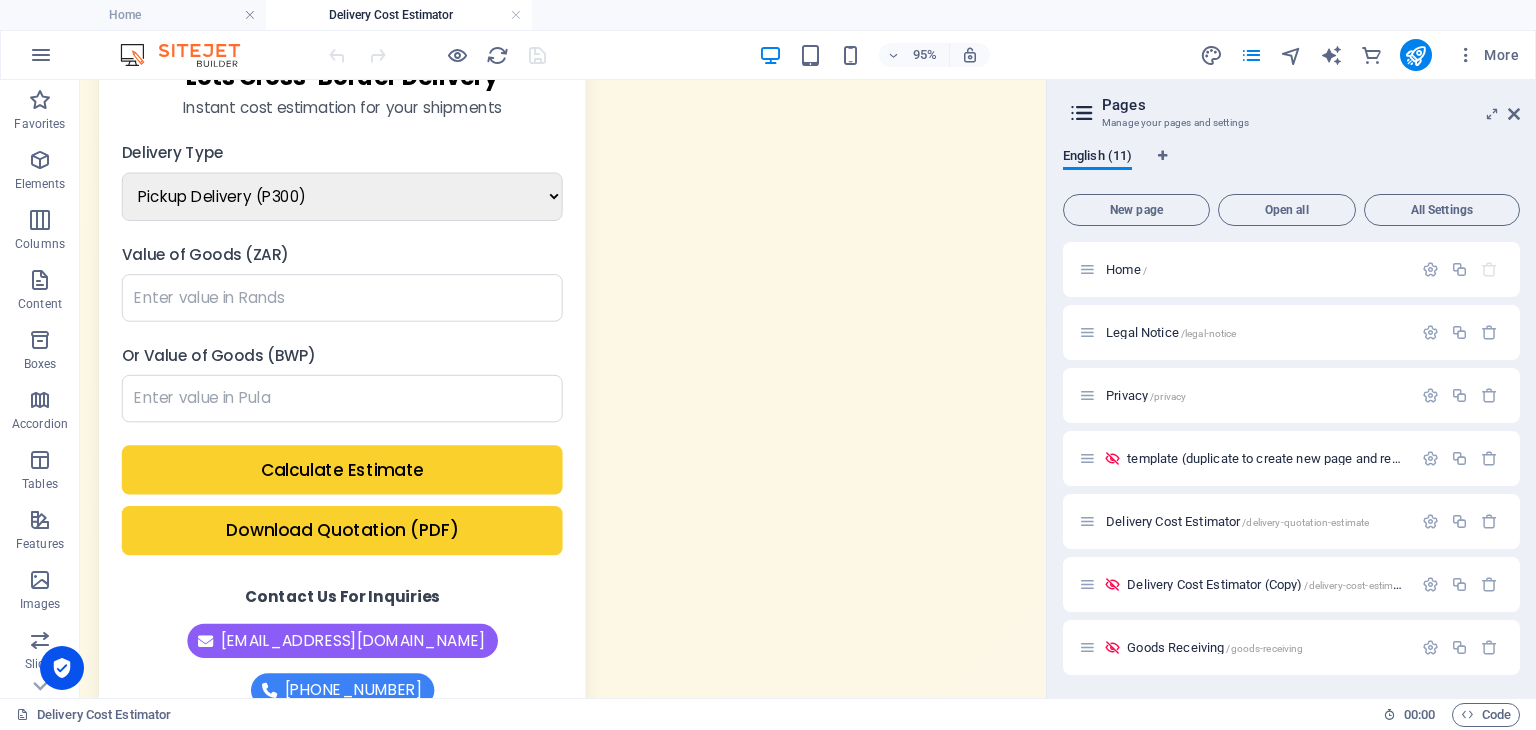 click on "Pages Manage your pages and settings" at bounding box center [1293, 106] 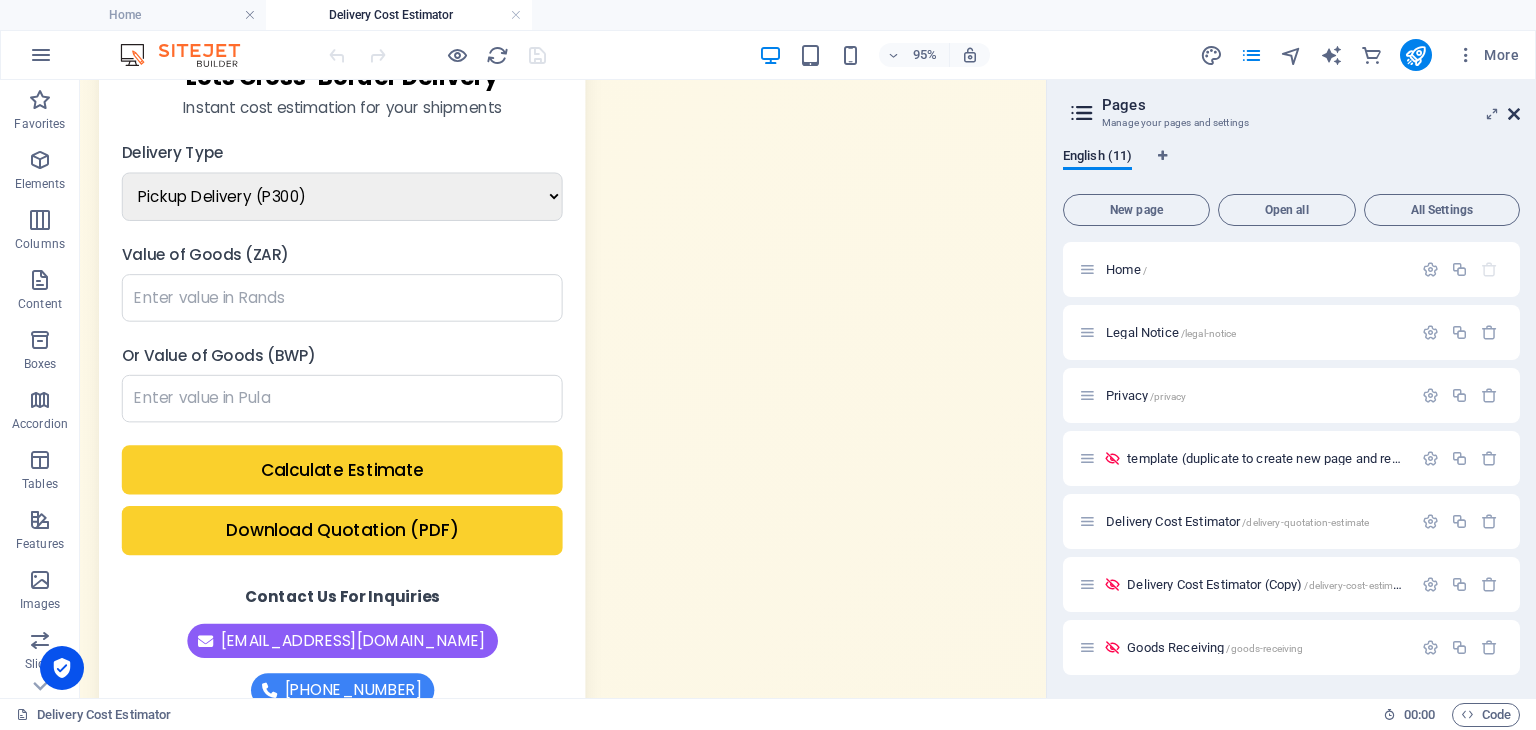 drag, startPoint x: 1511, startPoint y: 118, endPoint x: 1327, endPoint y: 71, distance: 189.90787 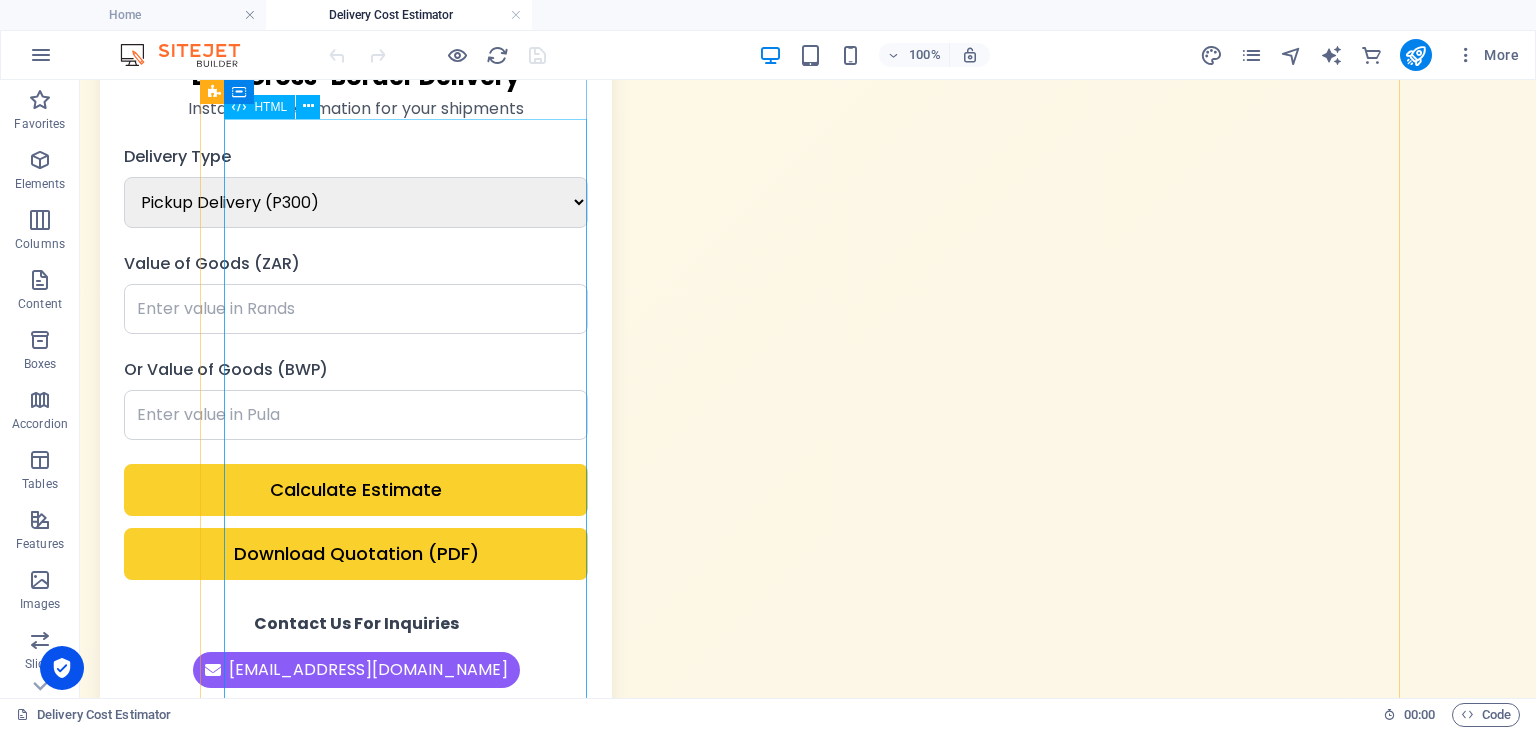 scroll, scrollTop: 1053, scrollLeft: 0, axis: vertical 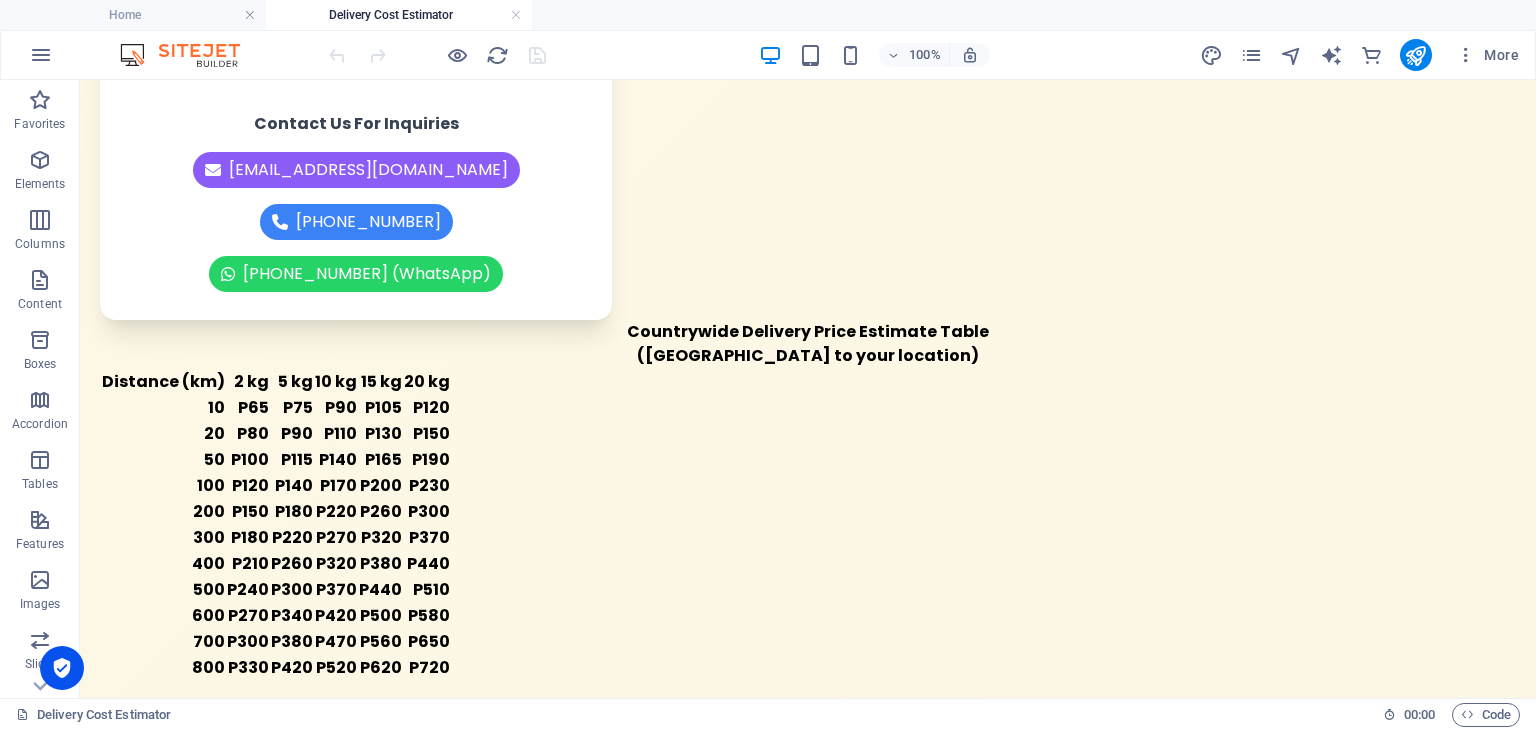 click on "Delivery Cost Estimator" at bounding box center (691, 715) 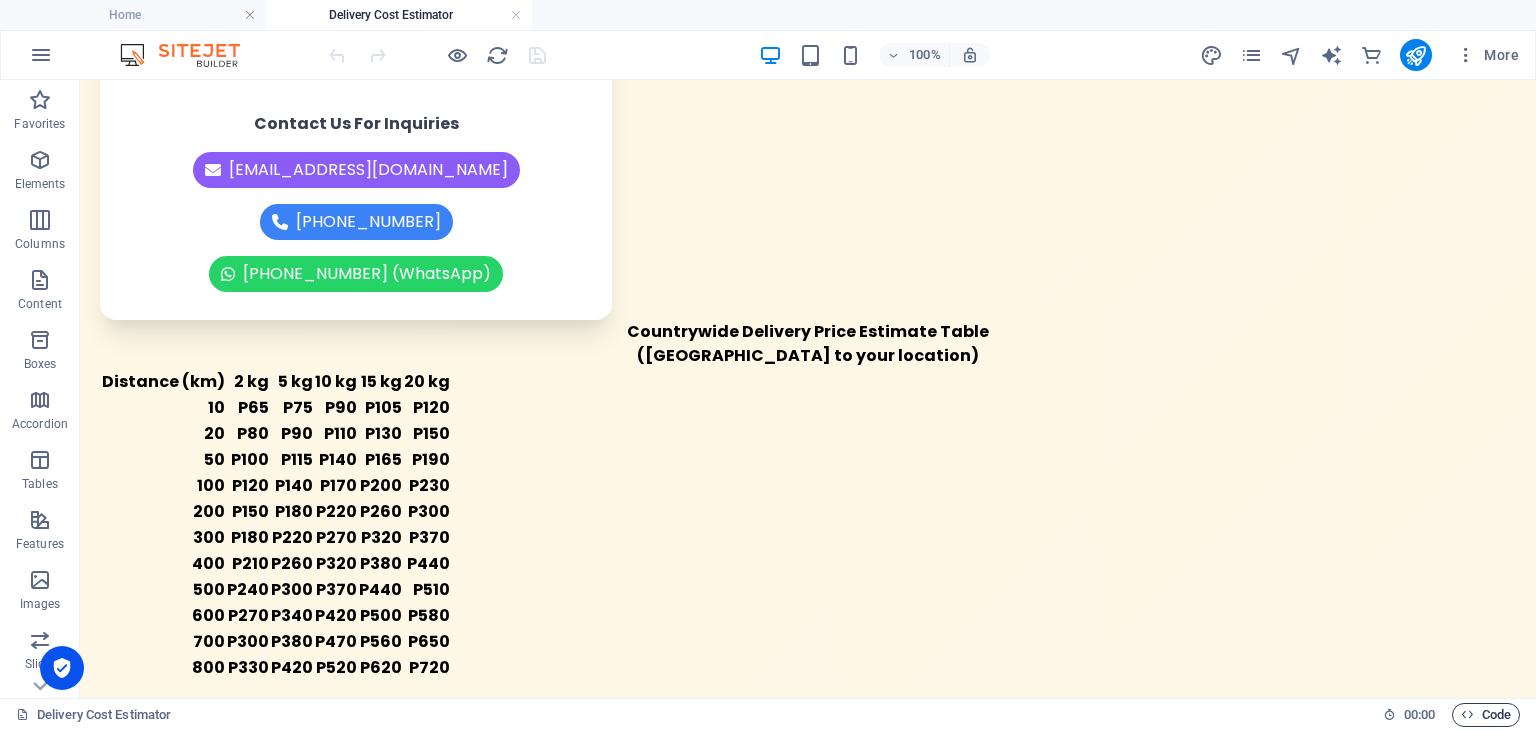 click on "Code" at bounding box center [1486, 715] 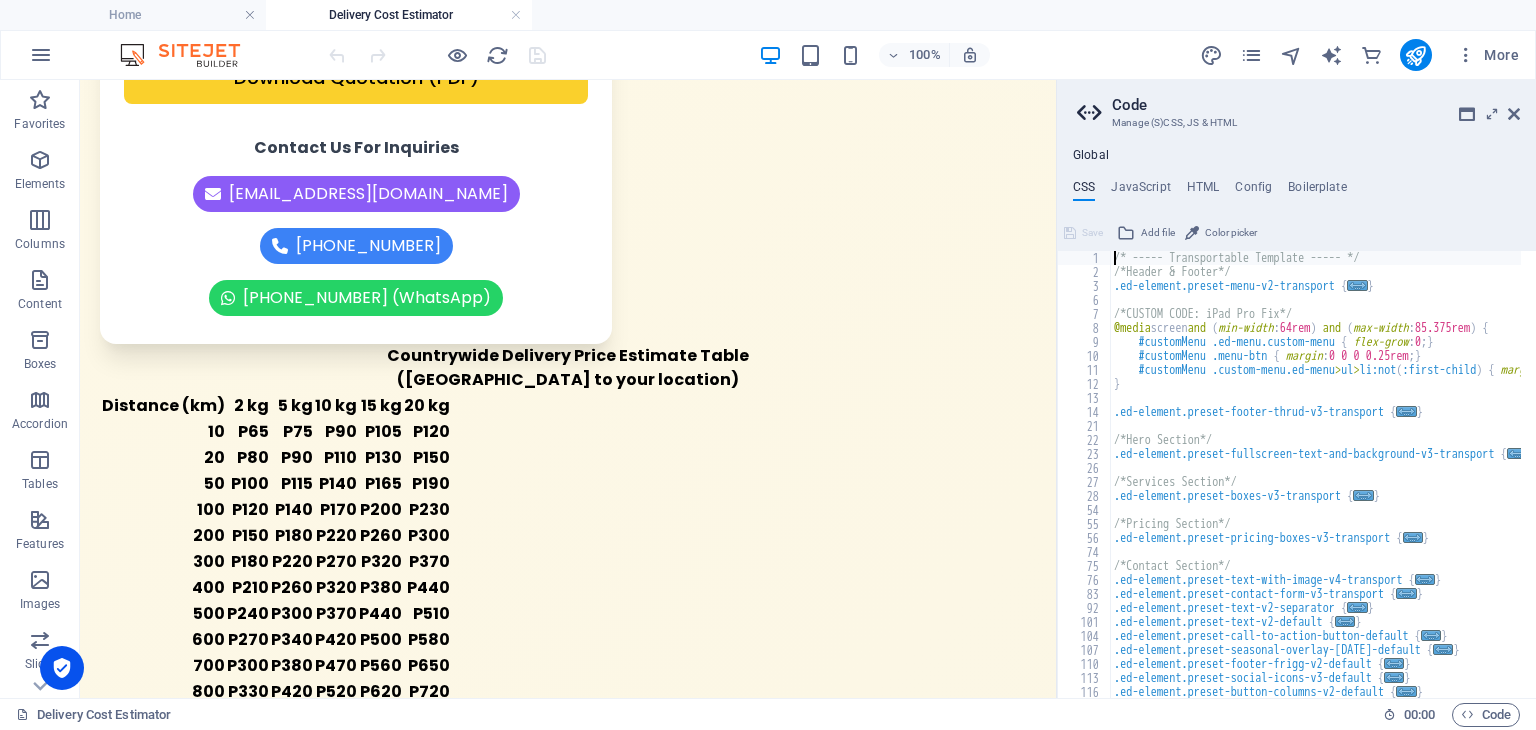 scroll, scrollTop: 1080, scrollLeft: 0, axis: vertical 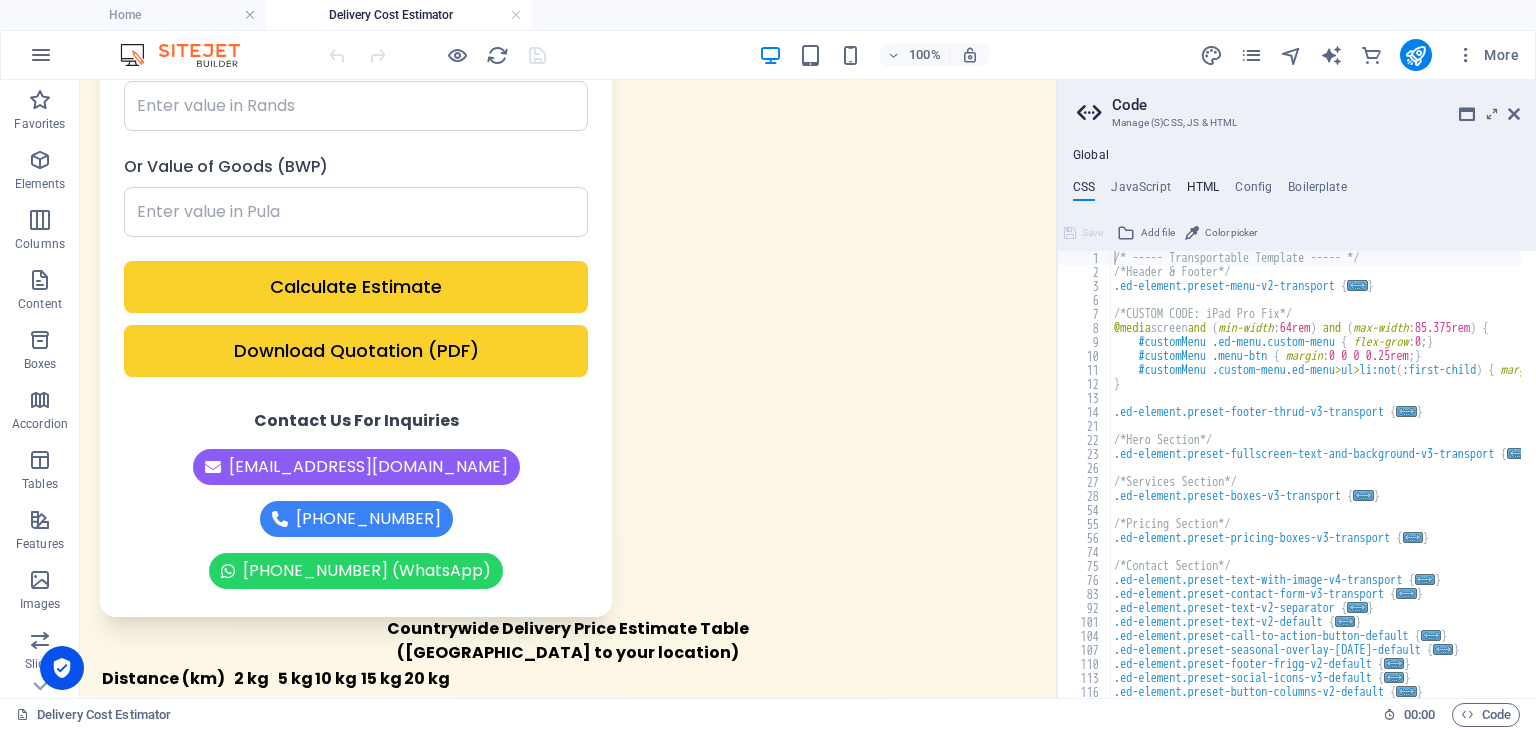 click on "HTML" at bounding box center [1203, 191] 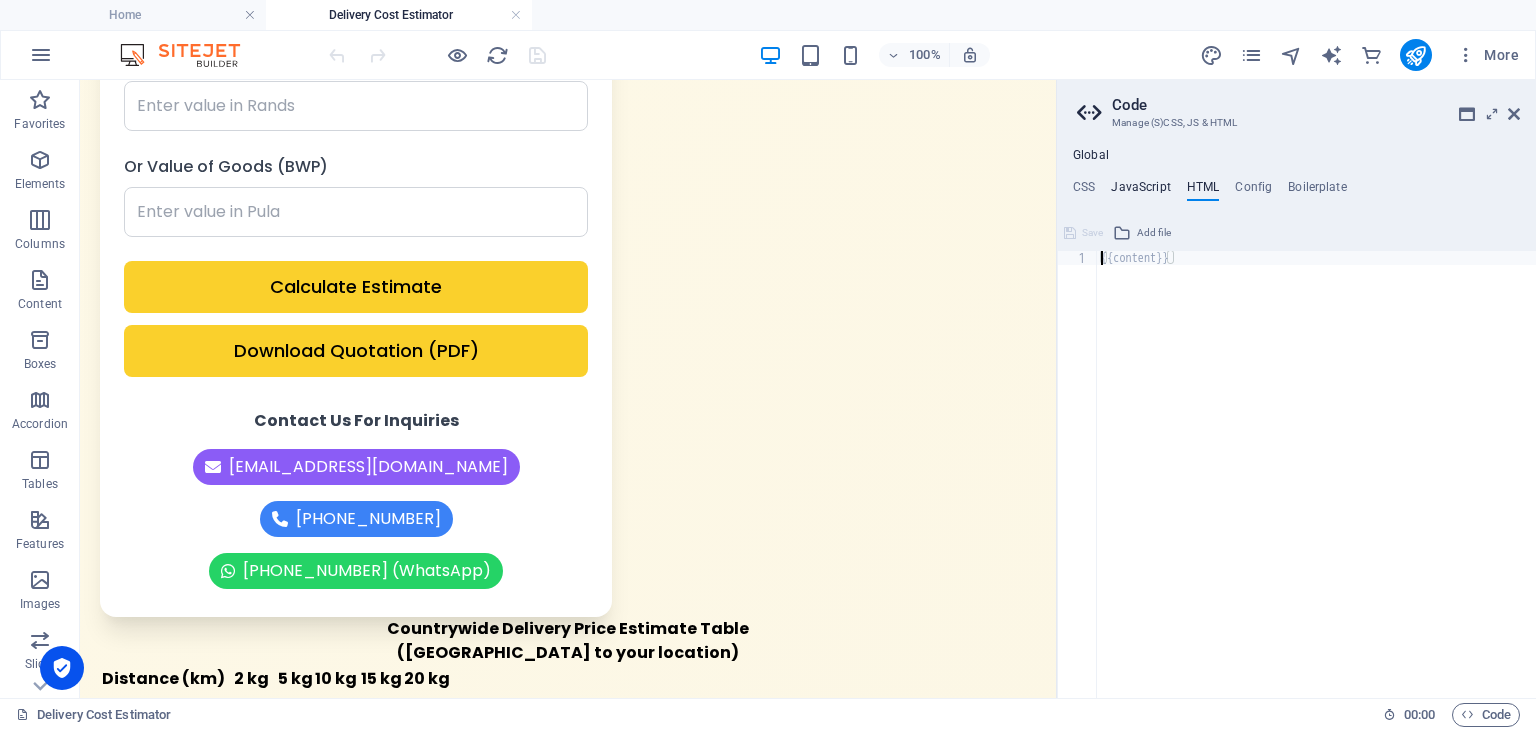 click on "JavaScript" at bounding box center (1140, 191) 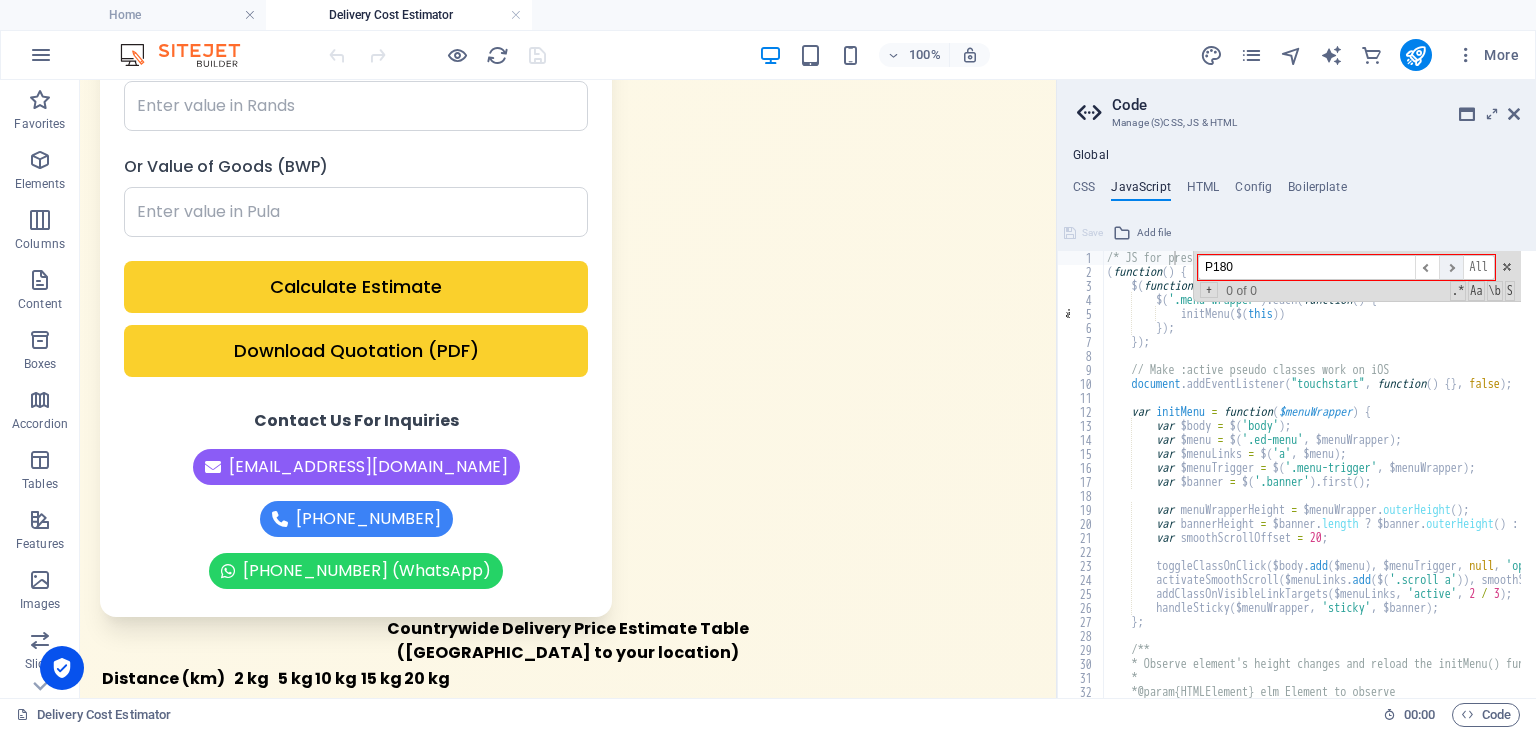 click on "​" at bounding box center [1451, 267] 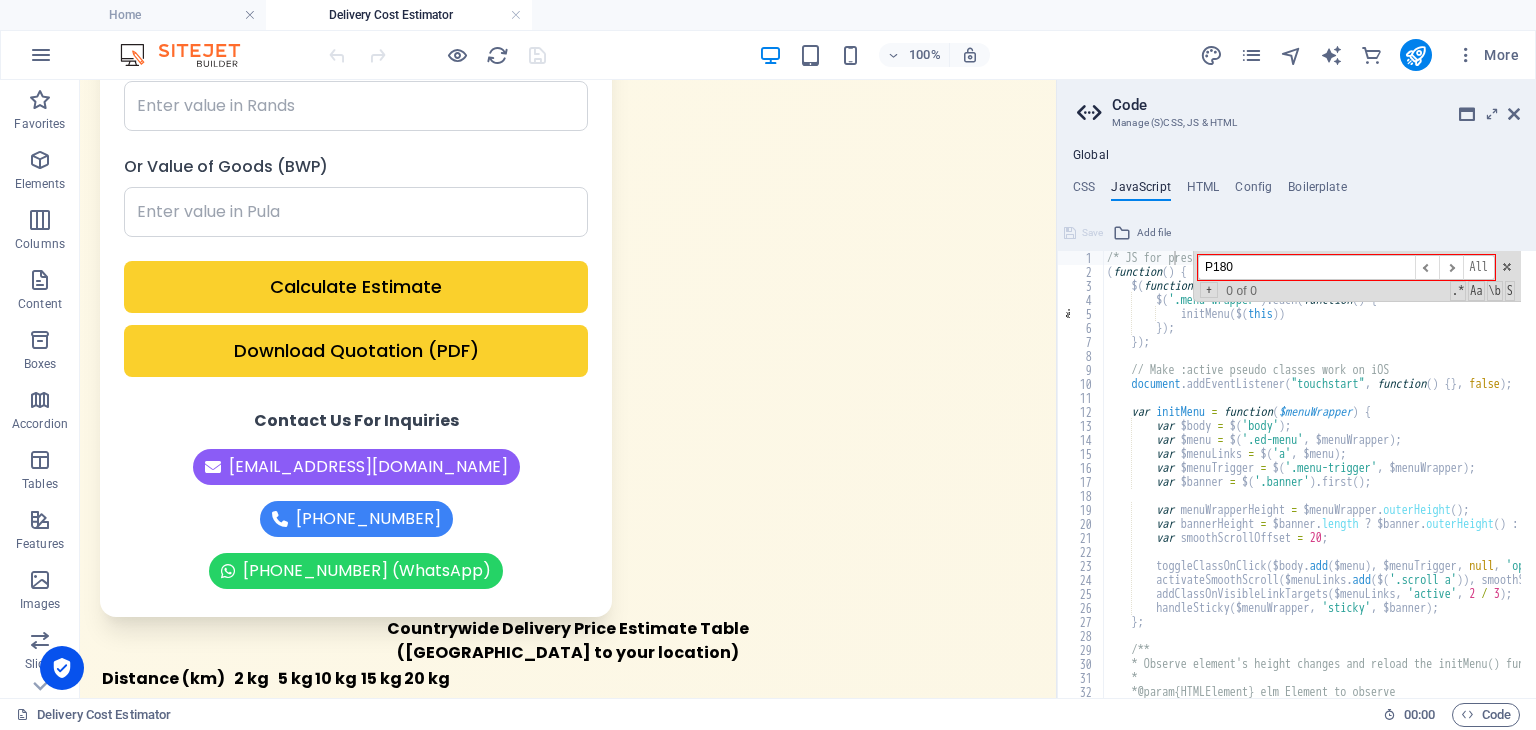 click on "P180" at bounding box center [1306, 267] 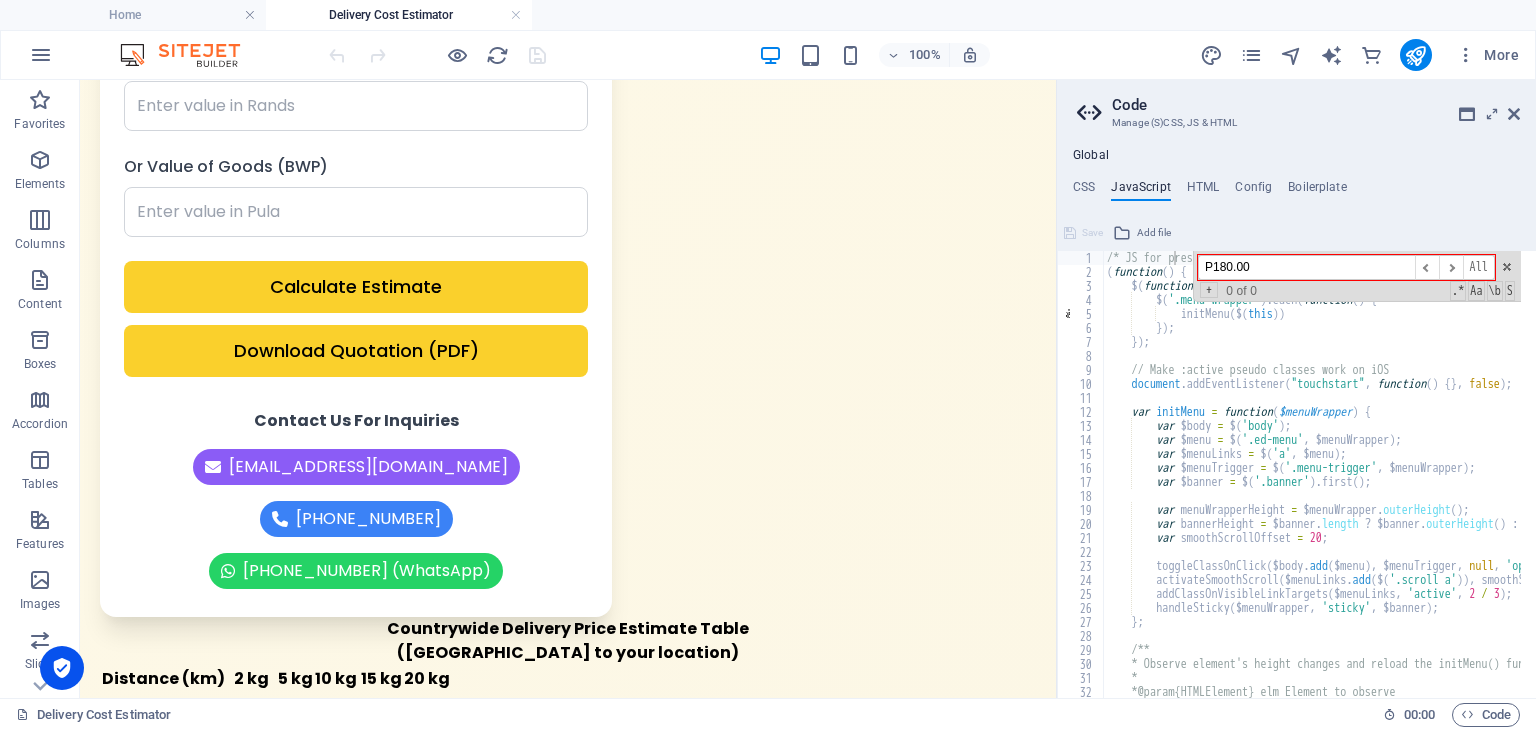 click on "P180.00" at bounding box center [1306, 267] 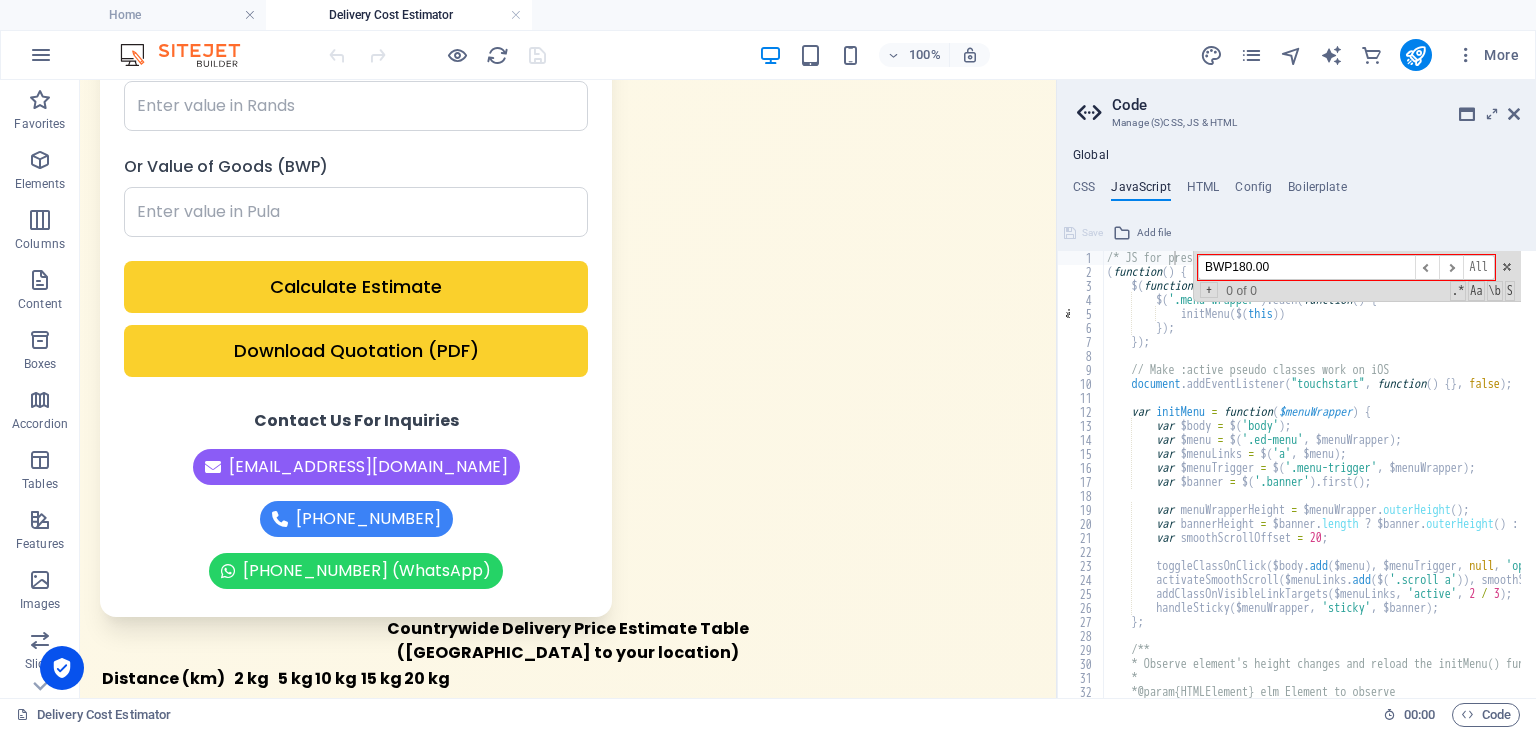 click on "BWP180.00" at bounding box center (1306, 267) 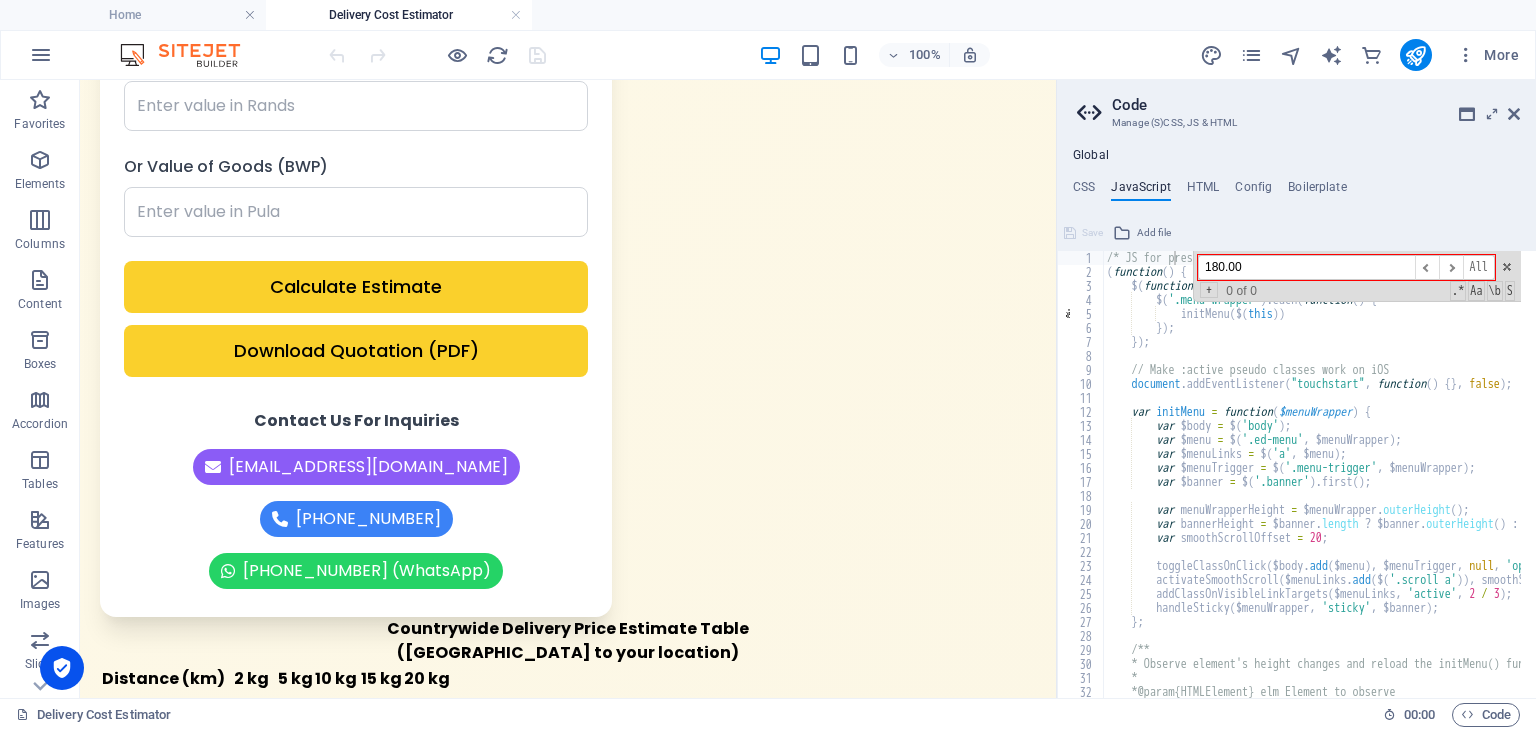 click on "180.00" at bounding box center (1306, 267) 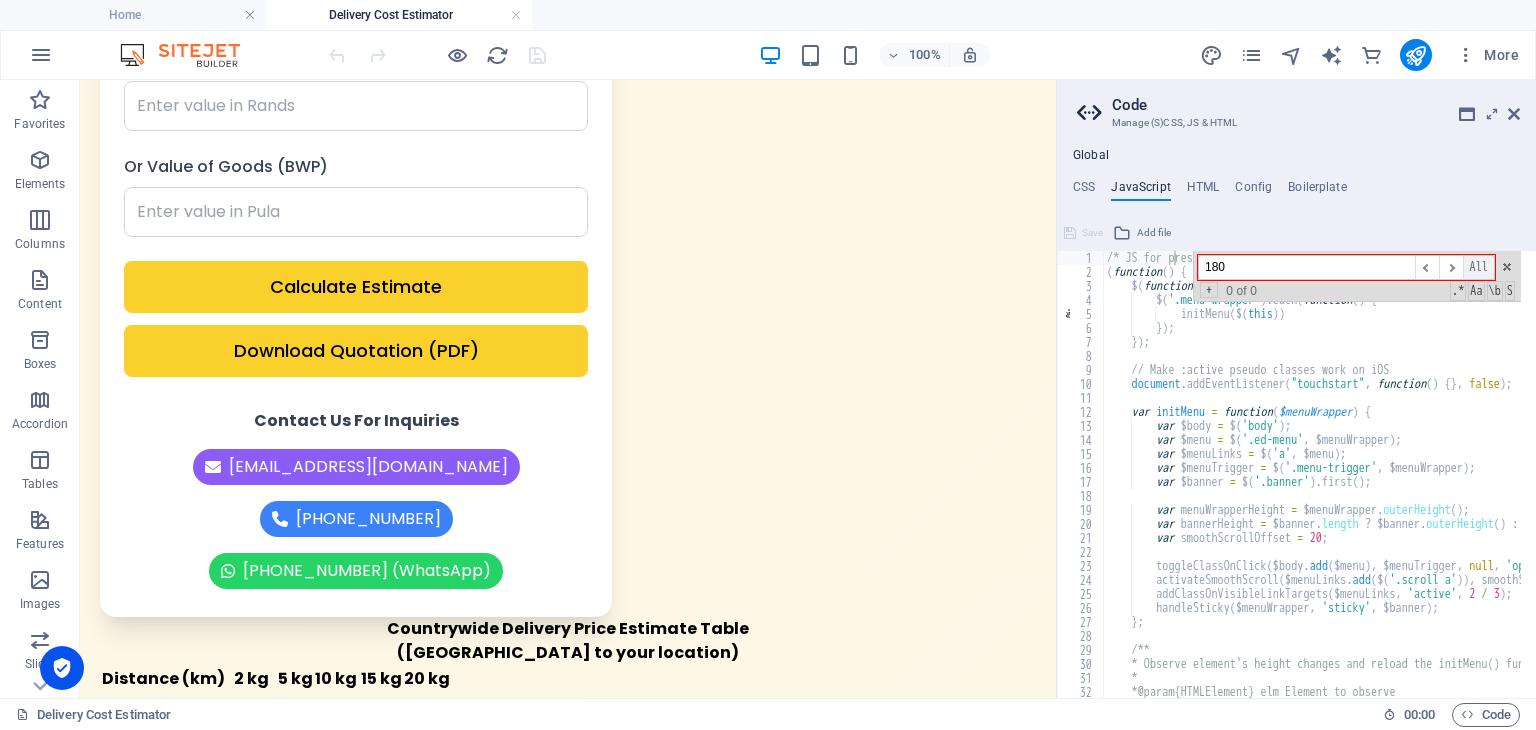 type on "180" 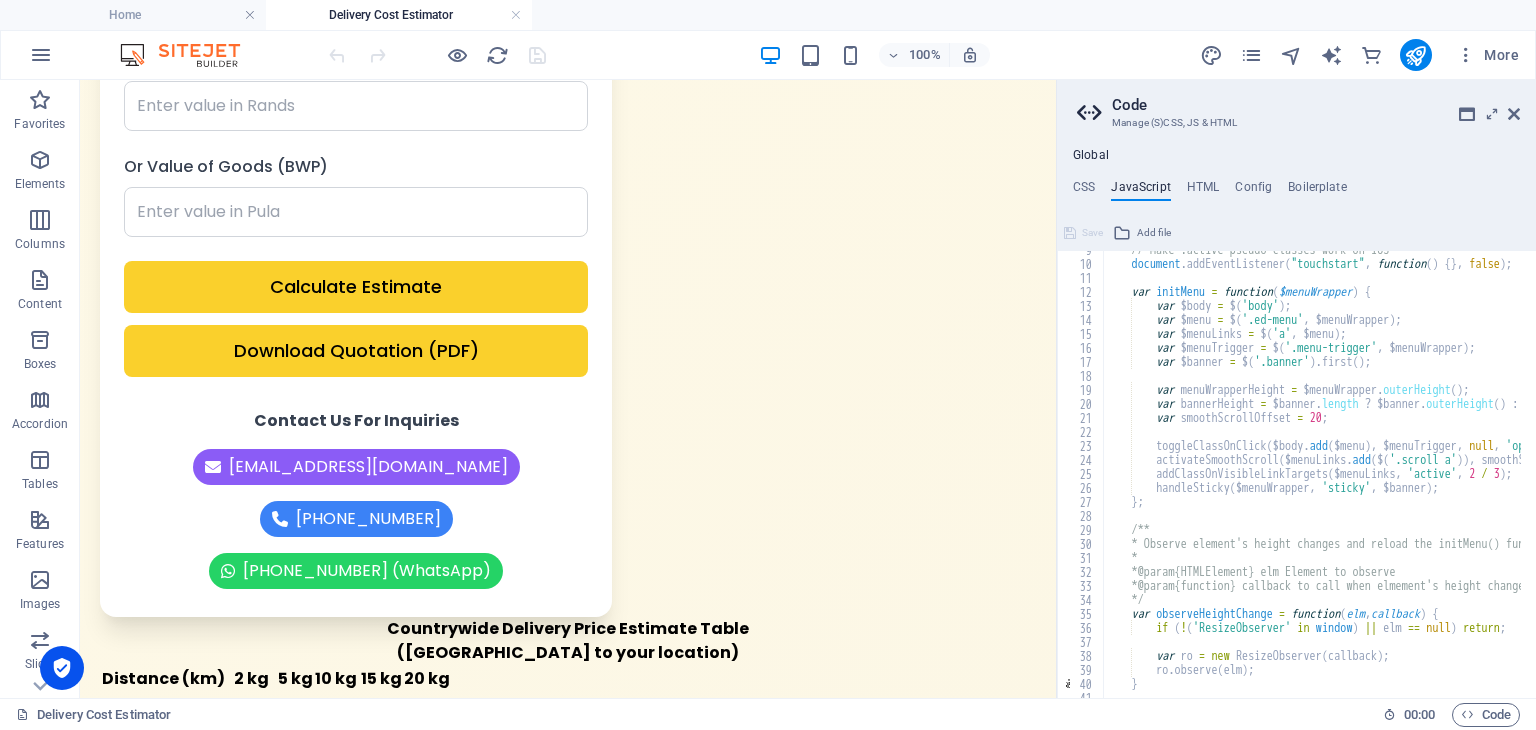 scroll, scrollTop: 180, scrollLeft: 0, axis: vertical 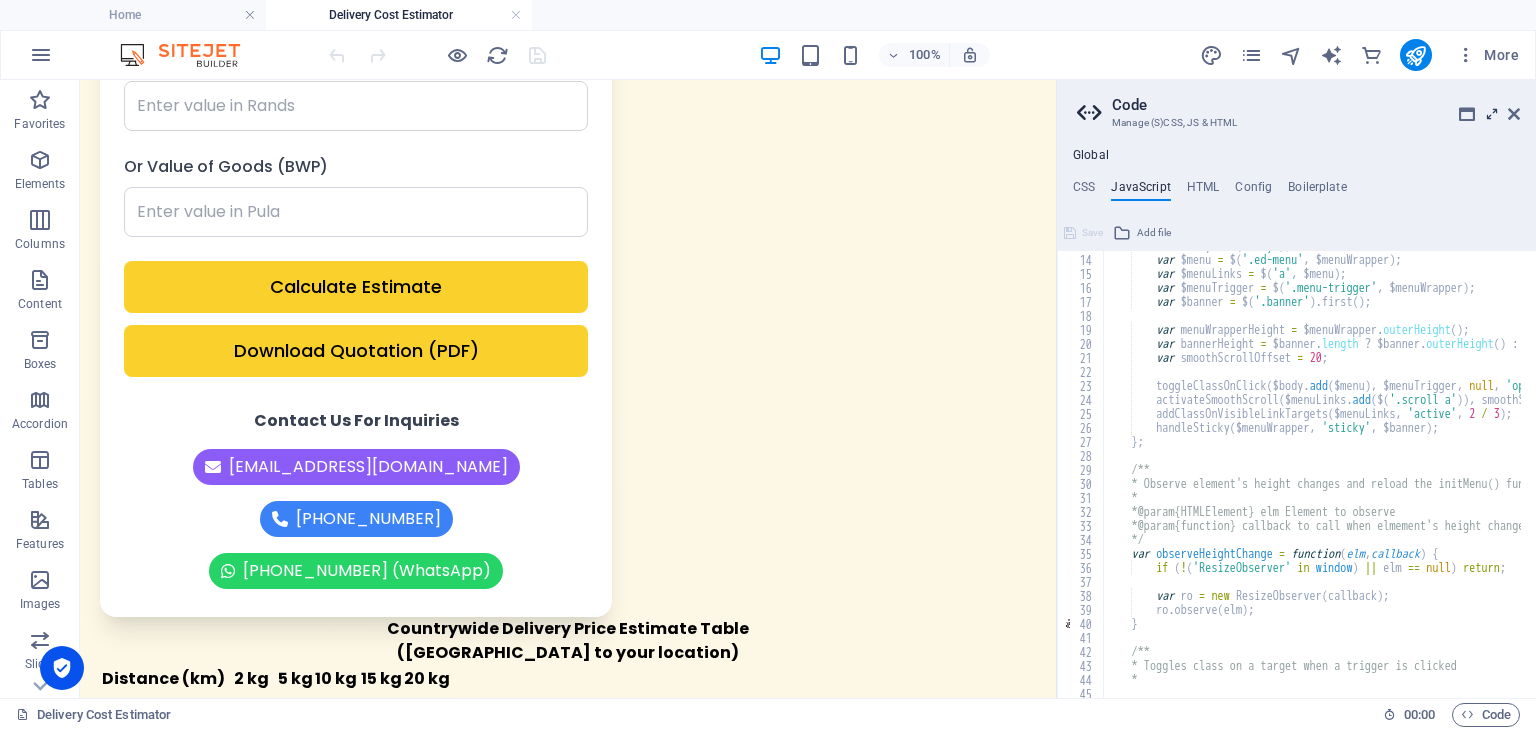 click at bounding box center (1492, 114) 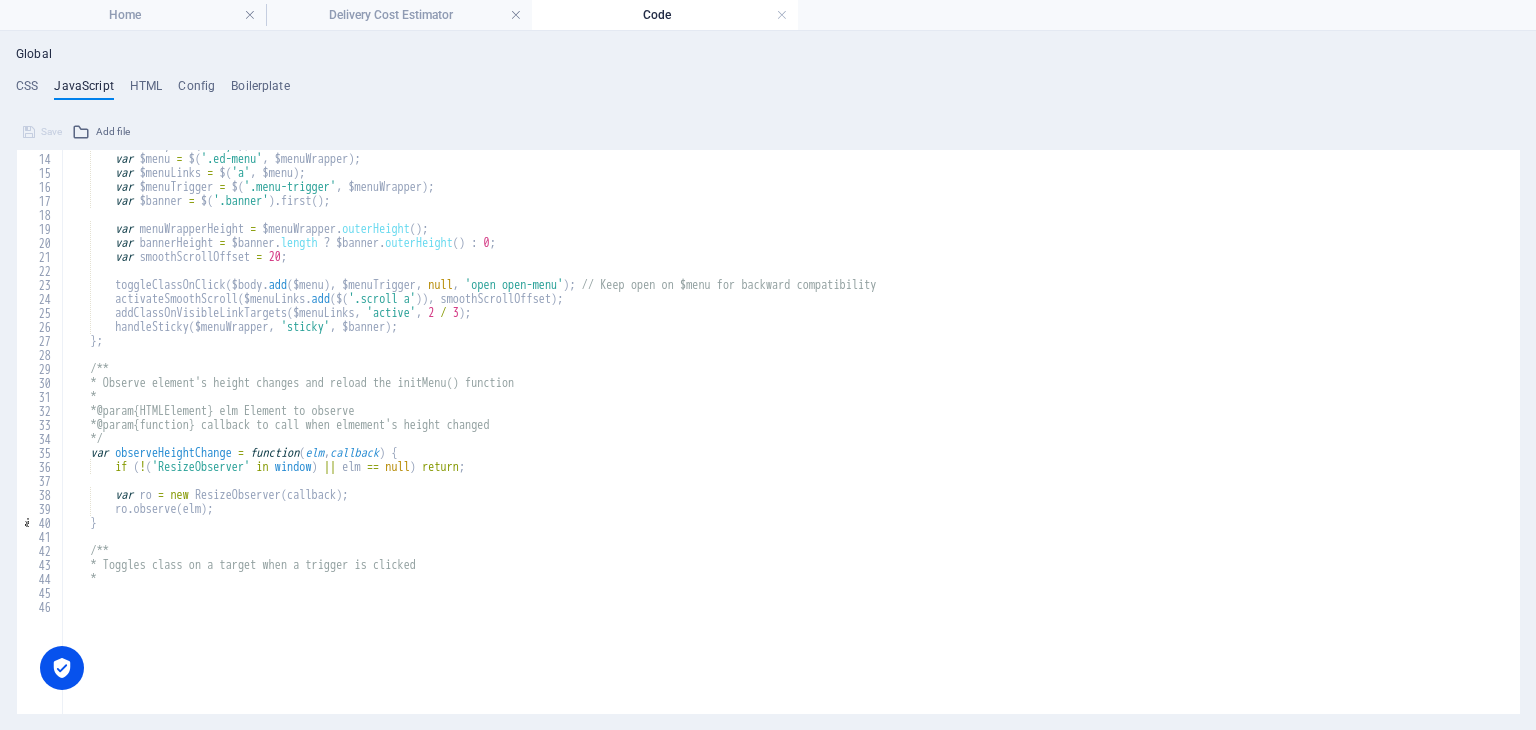 scroll, scrollTop: 0, scrollLeft: 0, axis: both 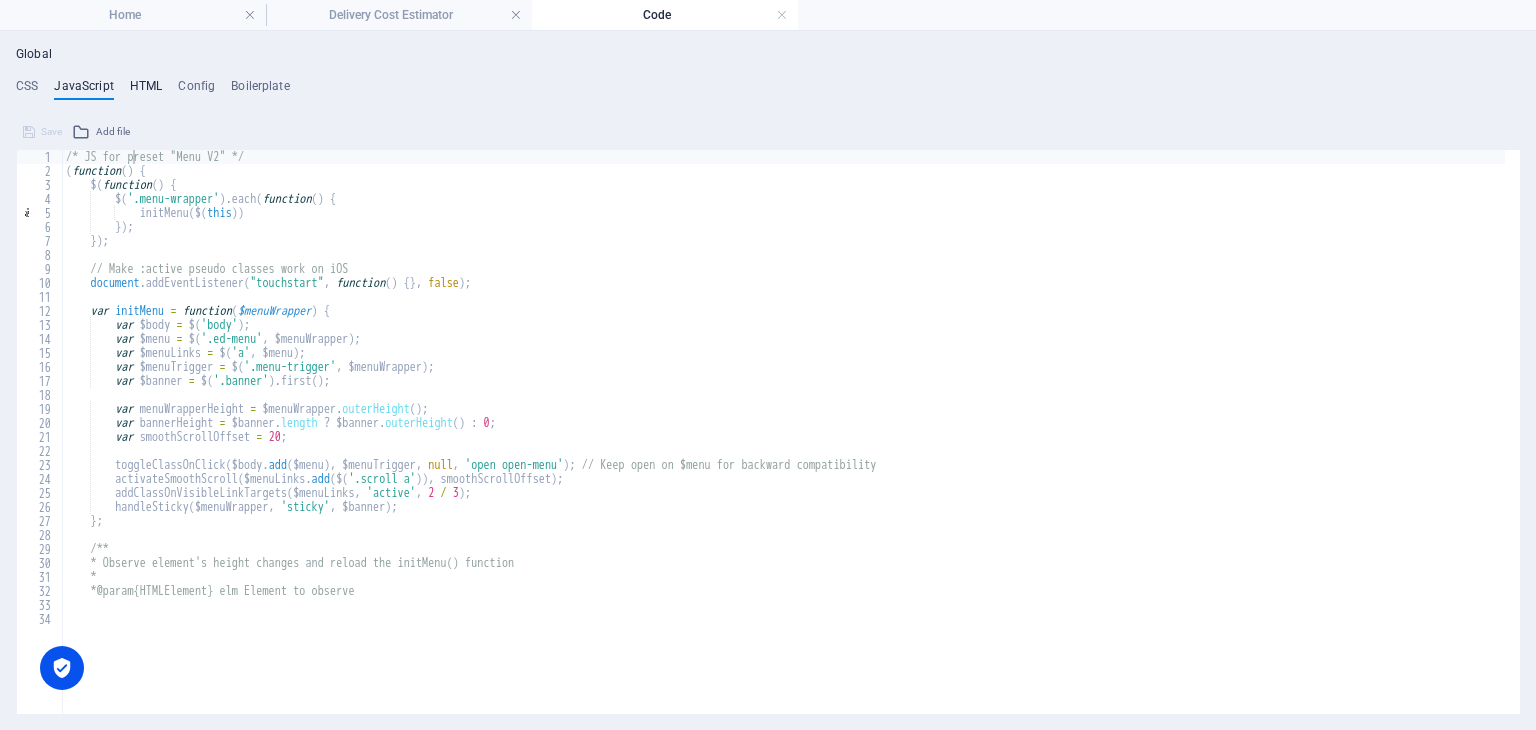 click on "HTML" at bounding box center (146, 90) 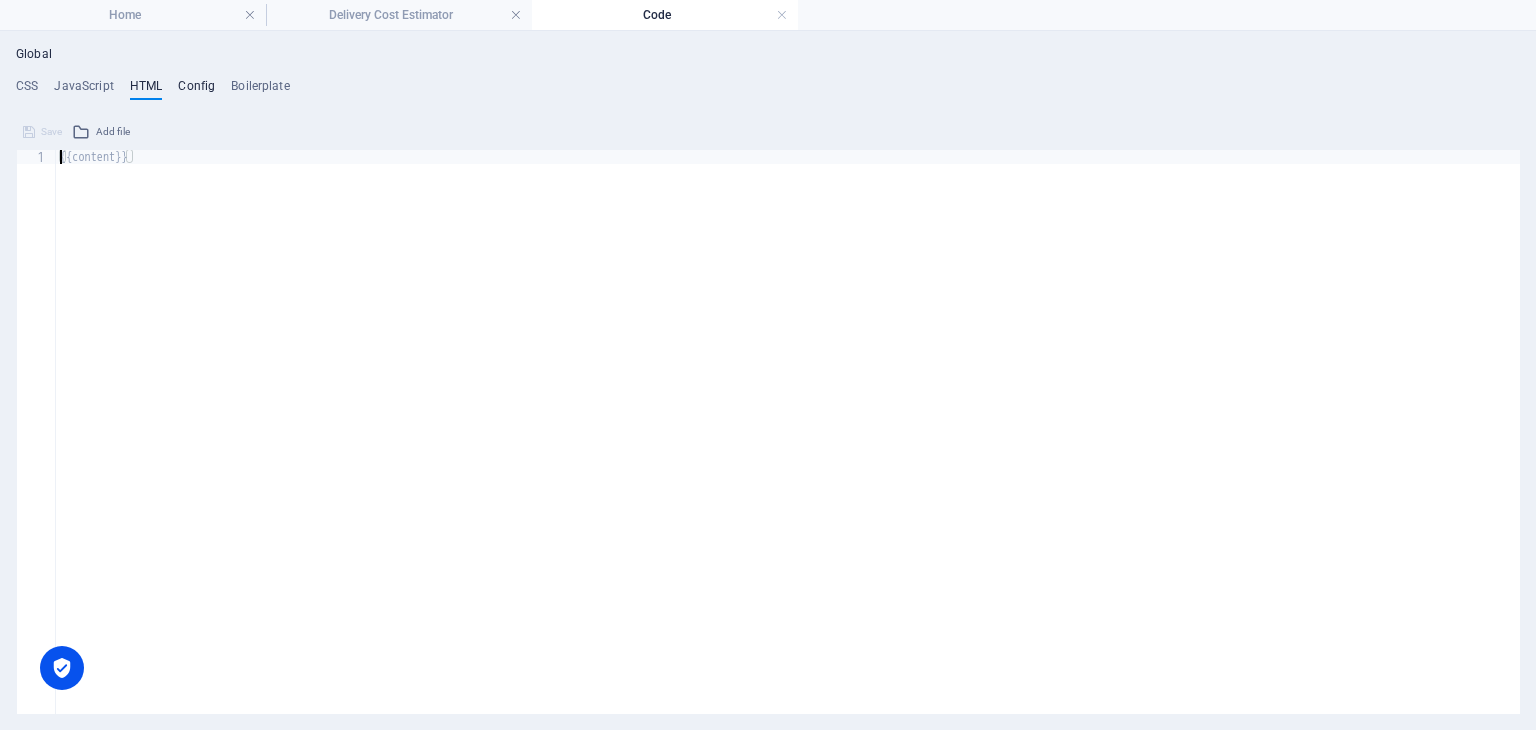 click on "Config" at bounding box center (196, 90) 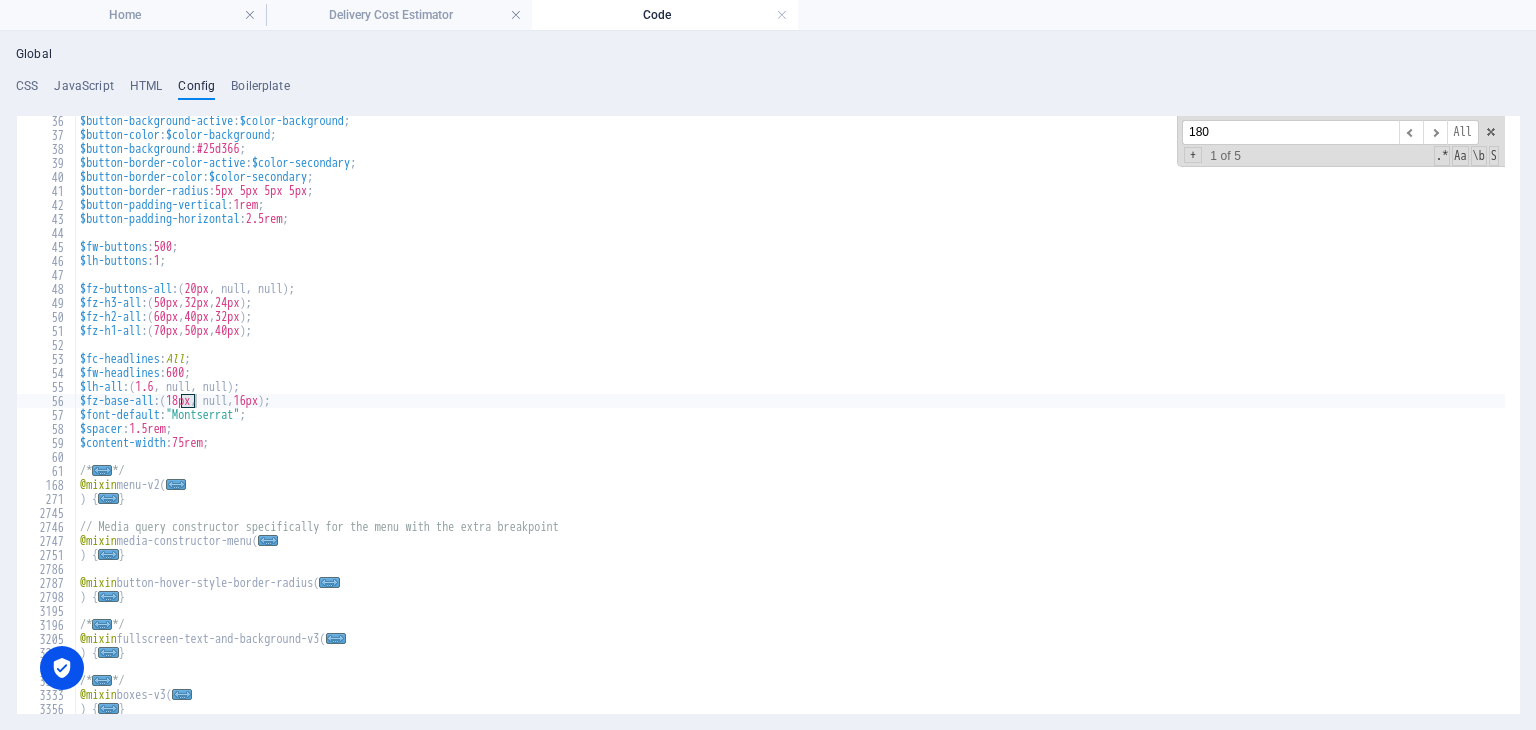 scroll, scrollTop: 3656, scrollLeft: 0, axis: vertical 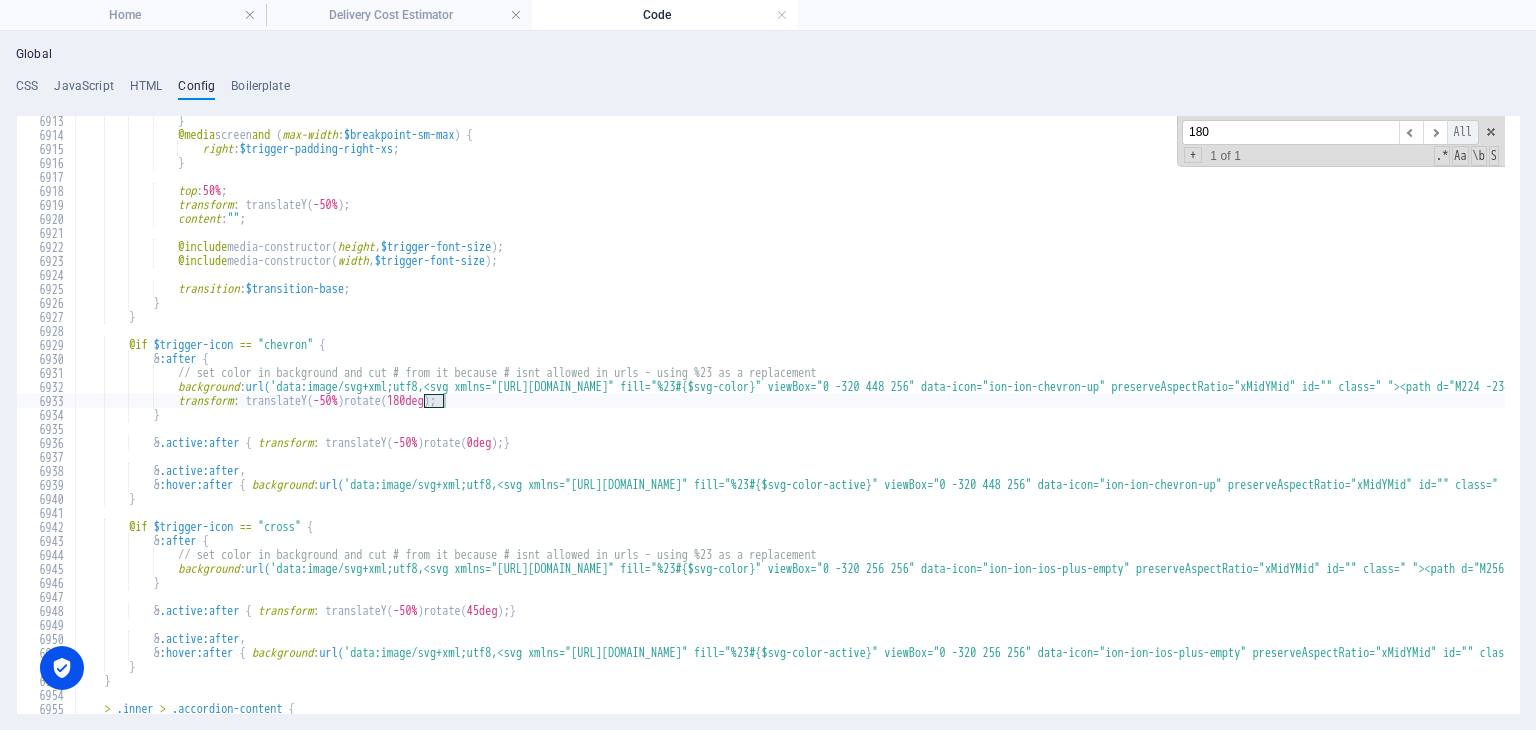 type on "180" 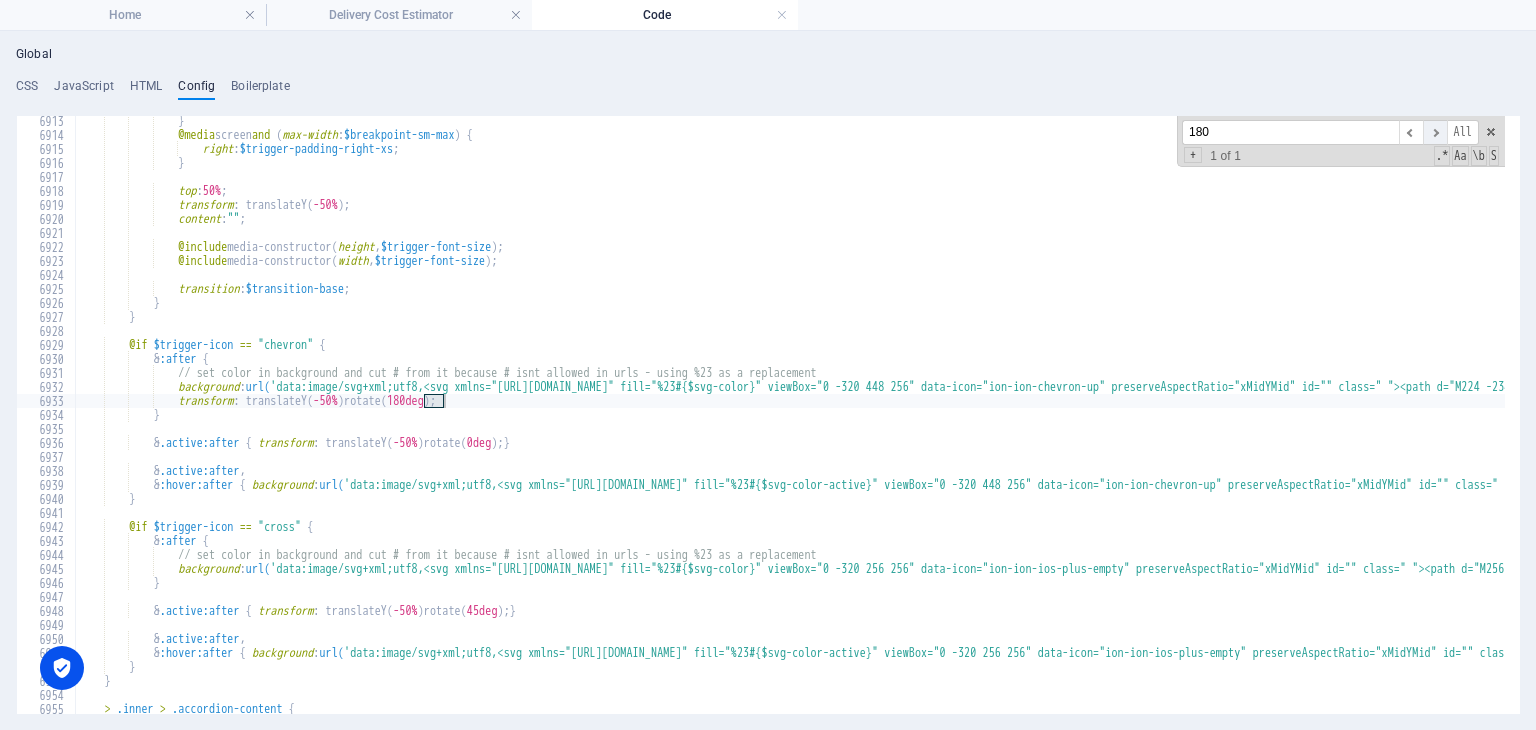 click on "​" at bounding box center (1435, 132) 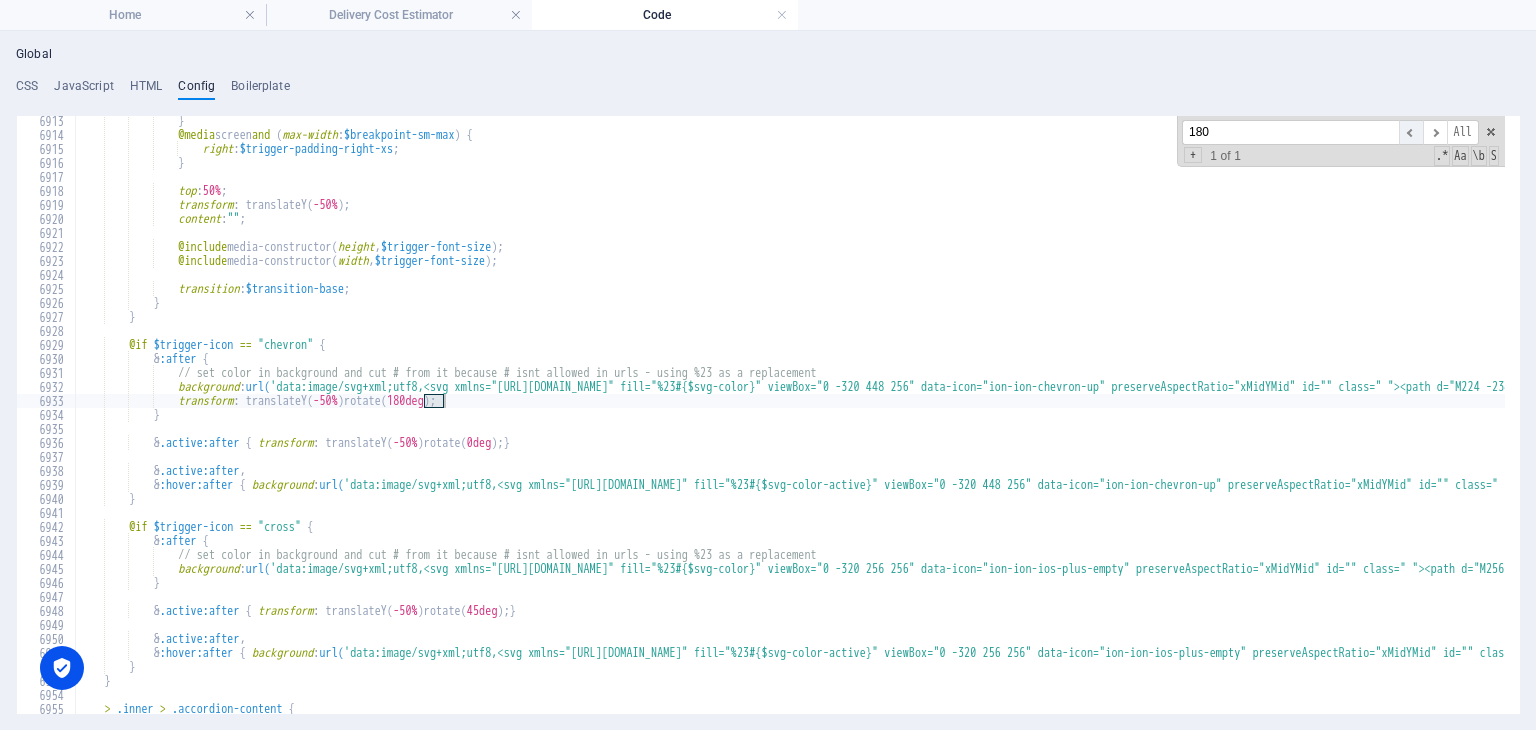 click on "​" at bounding box center [1411, 132] 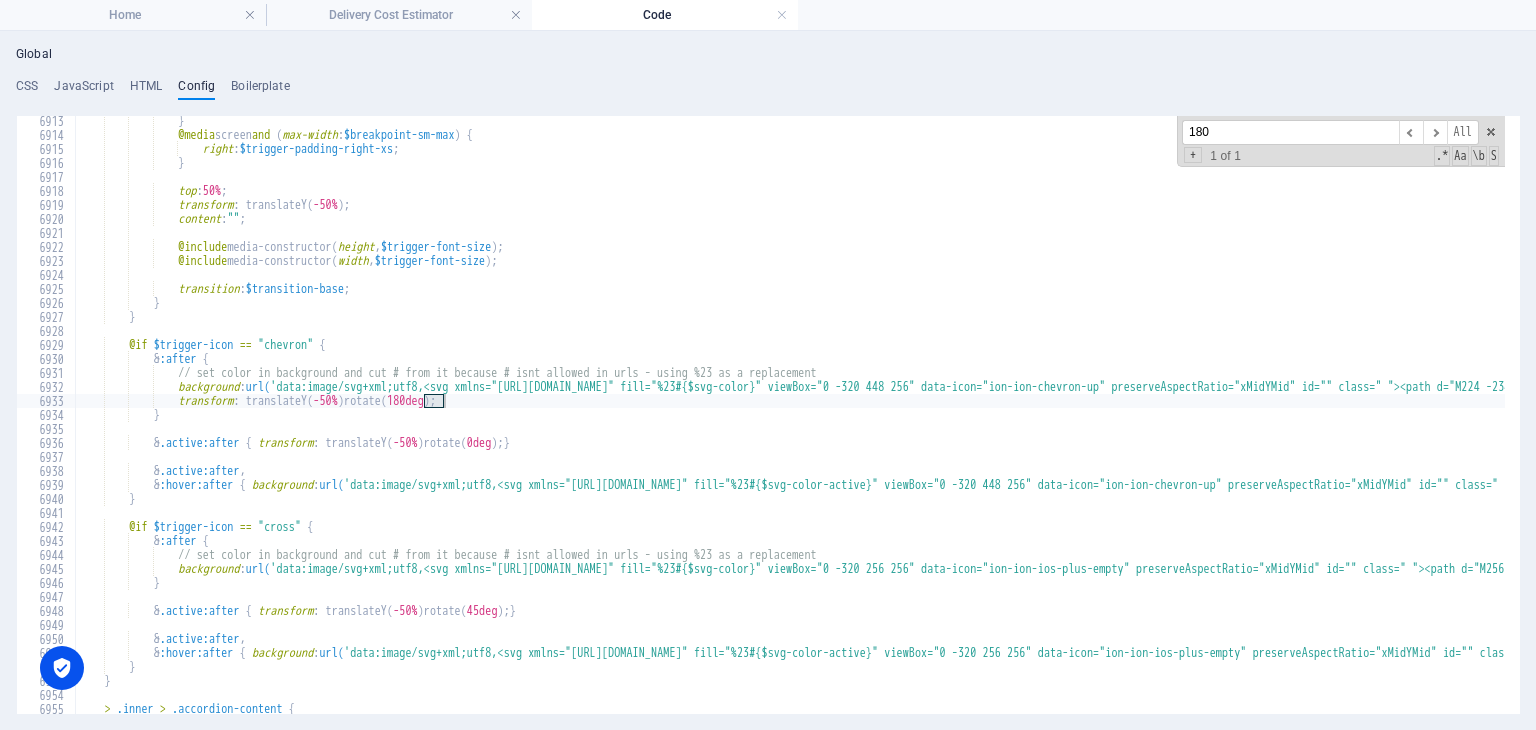 click on "180" at bounding box center (1290, 132) 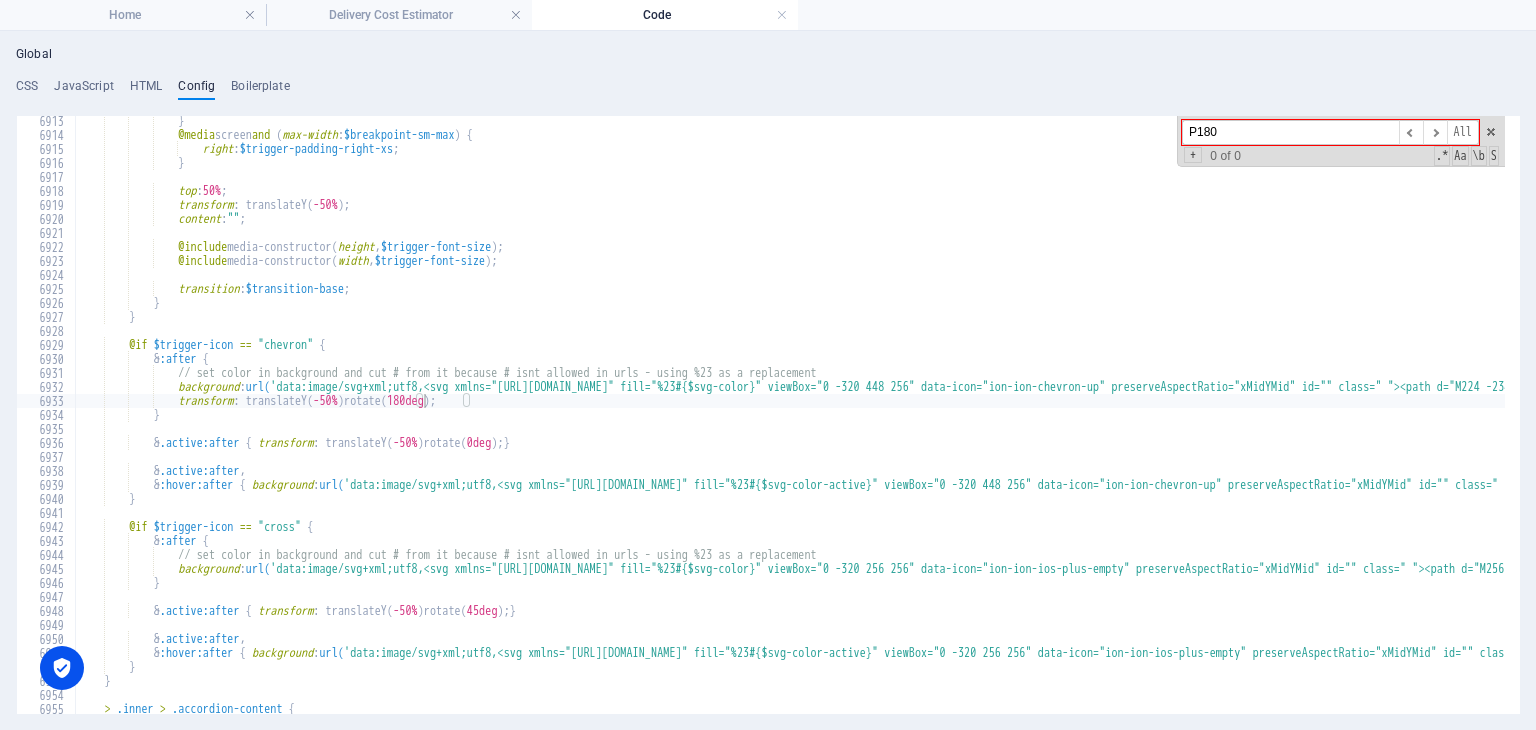 click on "P180" at bounding box center [1290, 132] 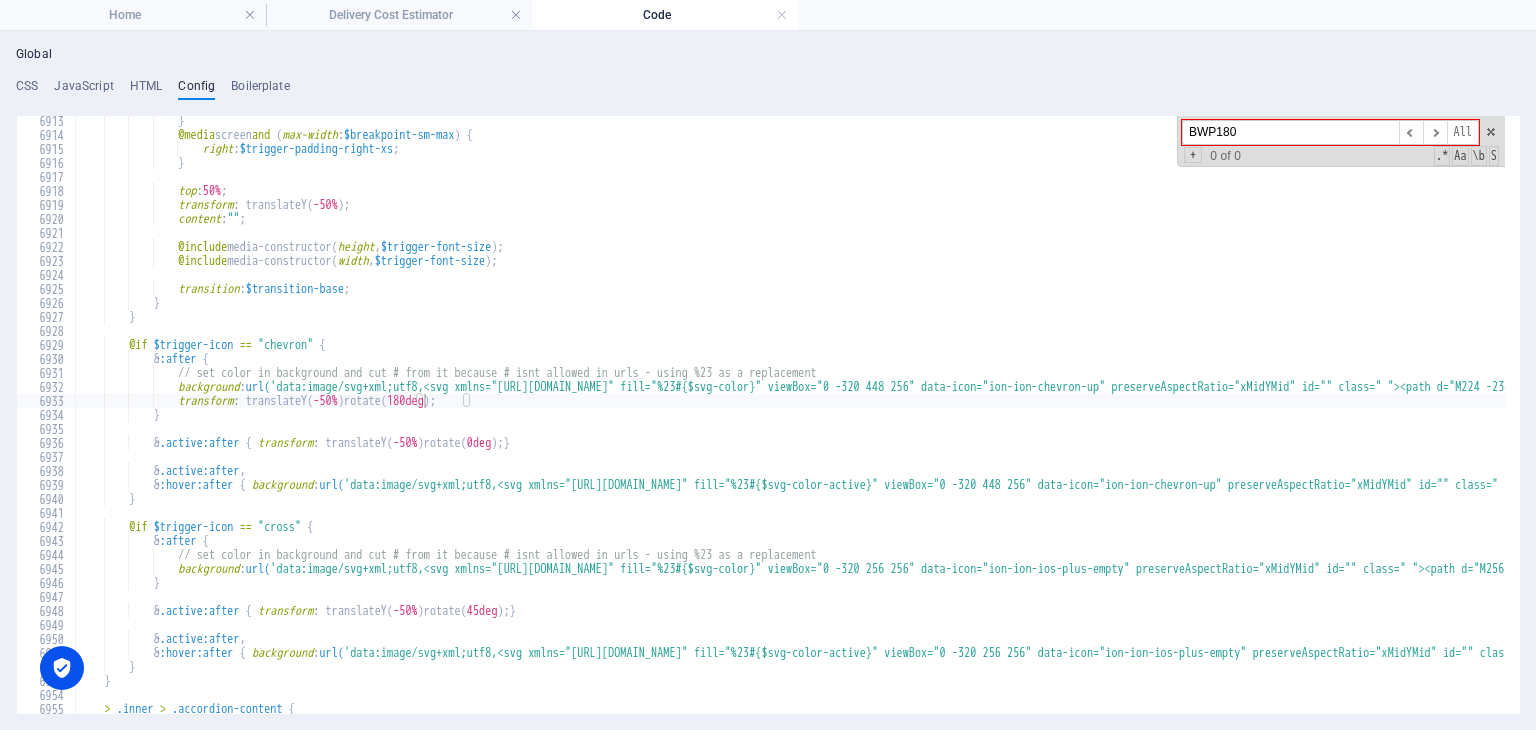 click on "BWP180" at bounding box center (1290, 132) 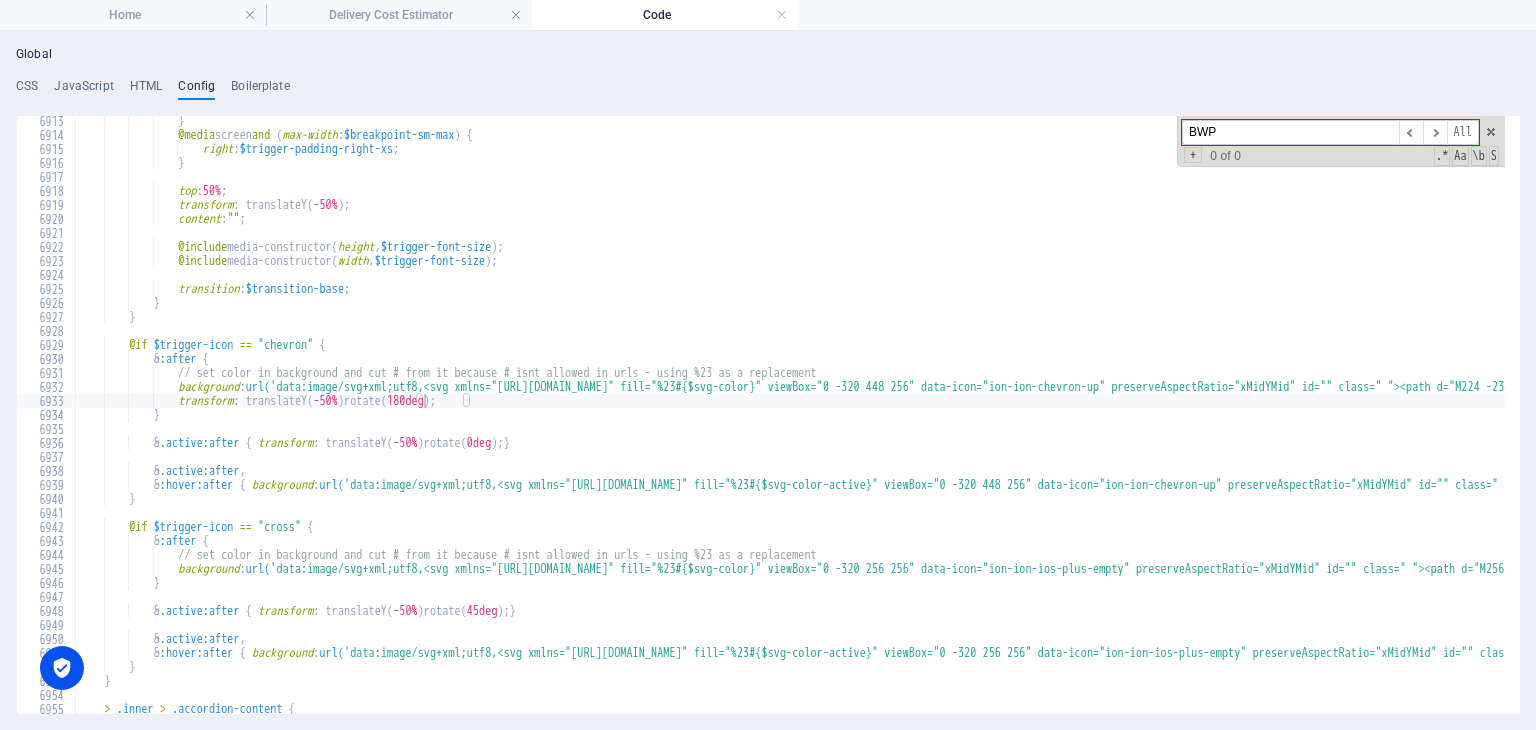 drag, startPoint x: 1232, startPoint y: 133, endPoint x: 1172, endPoint y: 137, distance: 60.133186 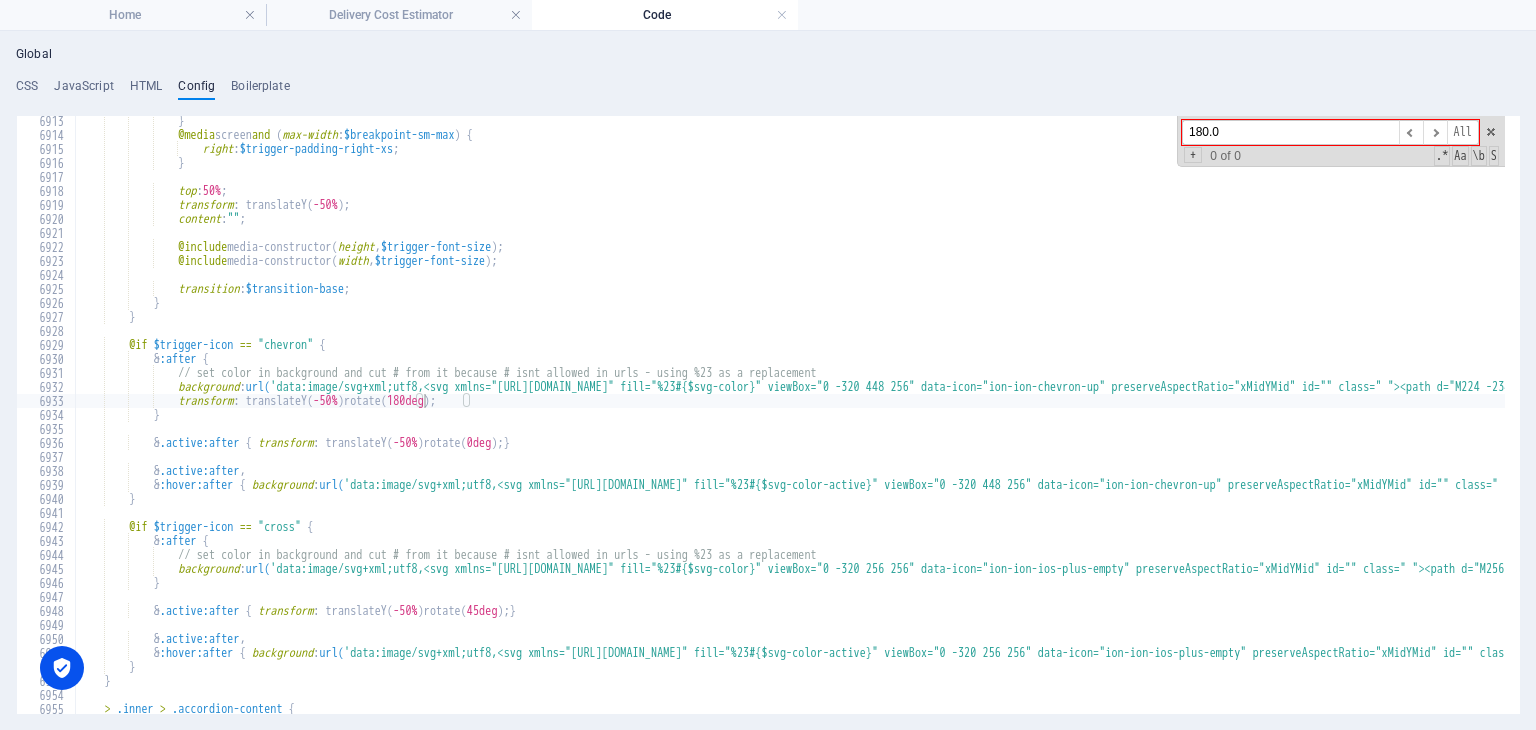 type on "180.00" 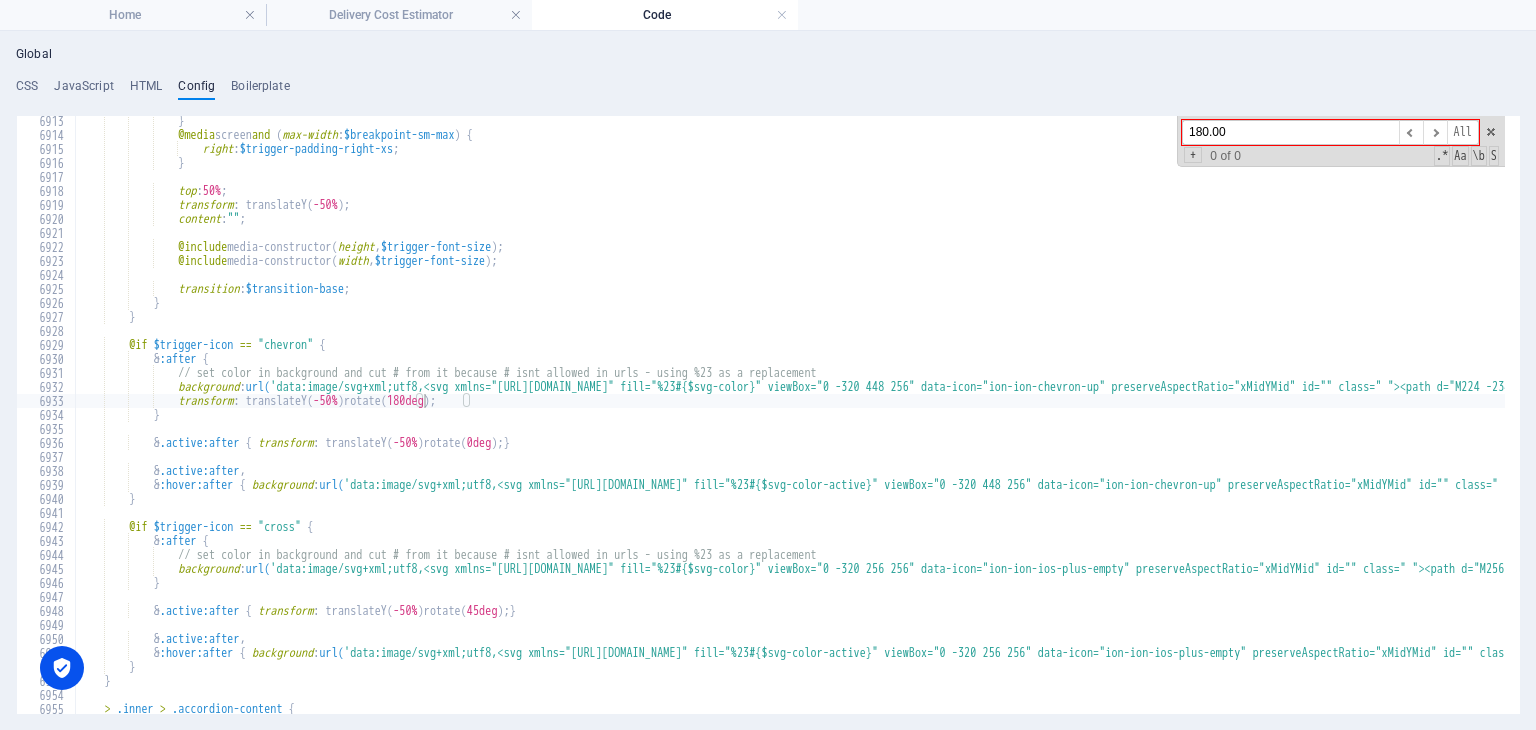 drag, startPoint x: 1216, startPoint y: 137, endPoint x: 1168, endPoint y: 131, distance: 48.373547 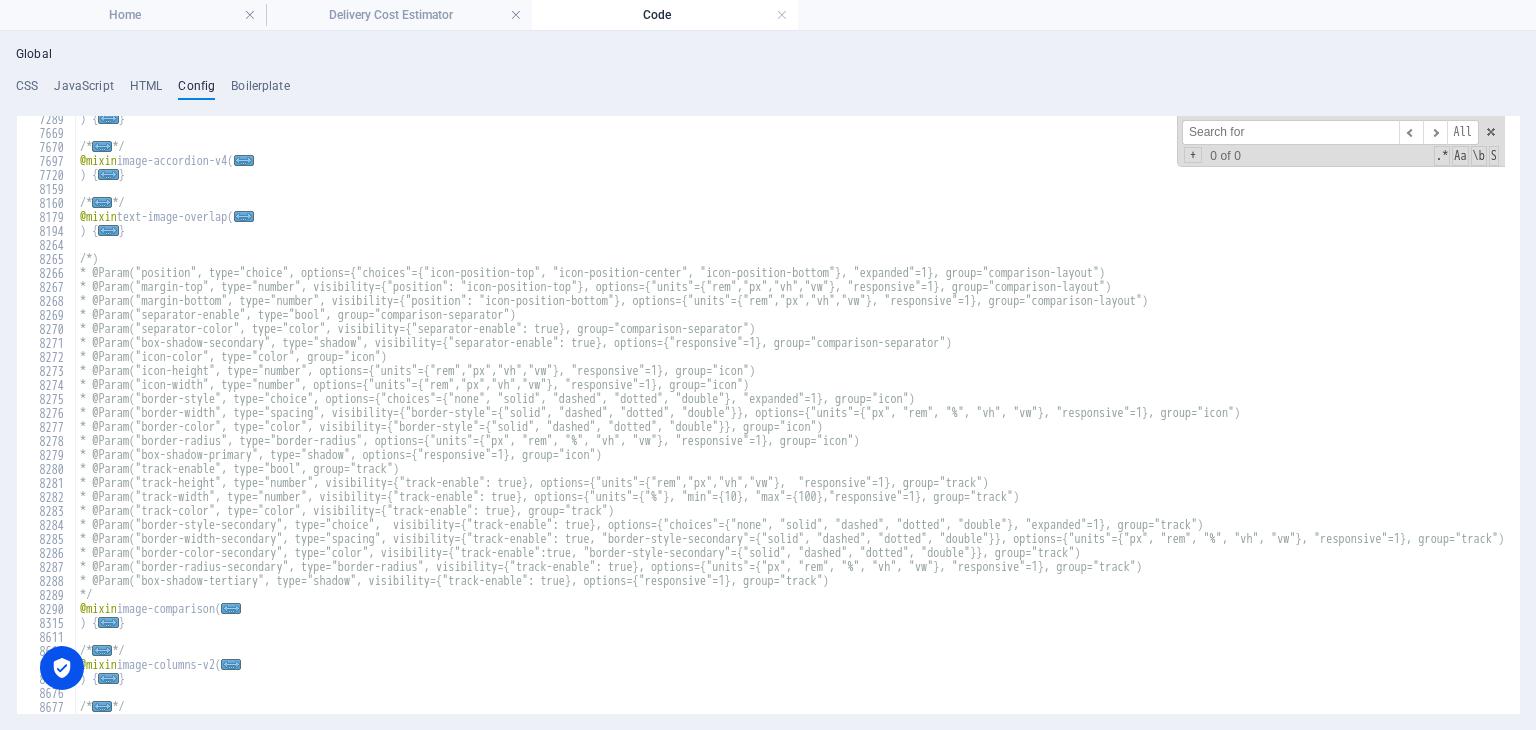 scroll, scrollTop: 8336, scrollLeft: 0, axis: vertical 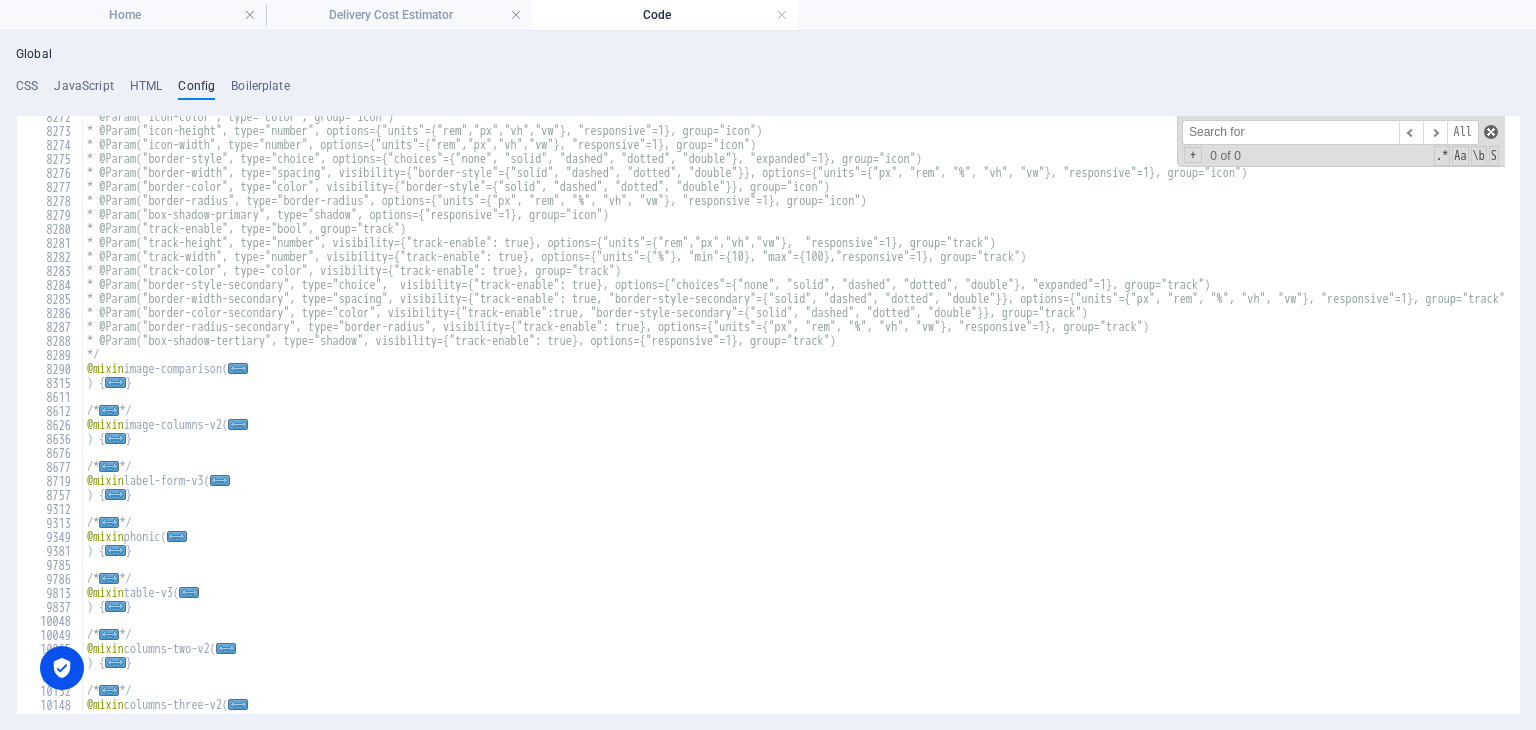 type 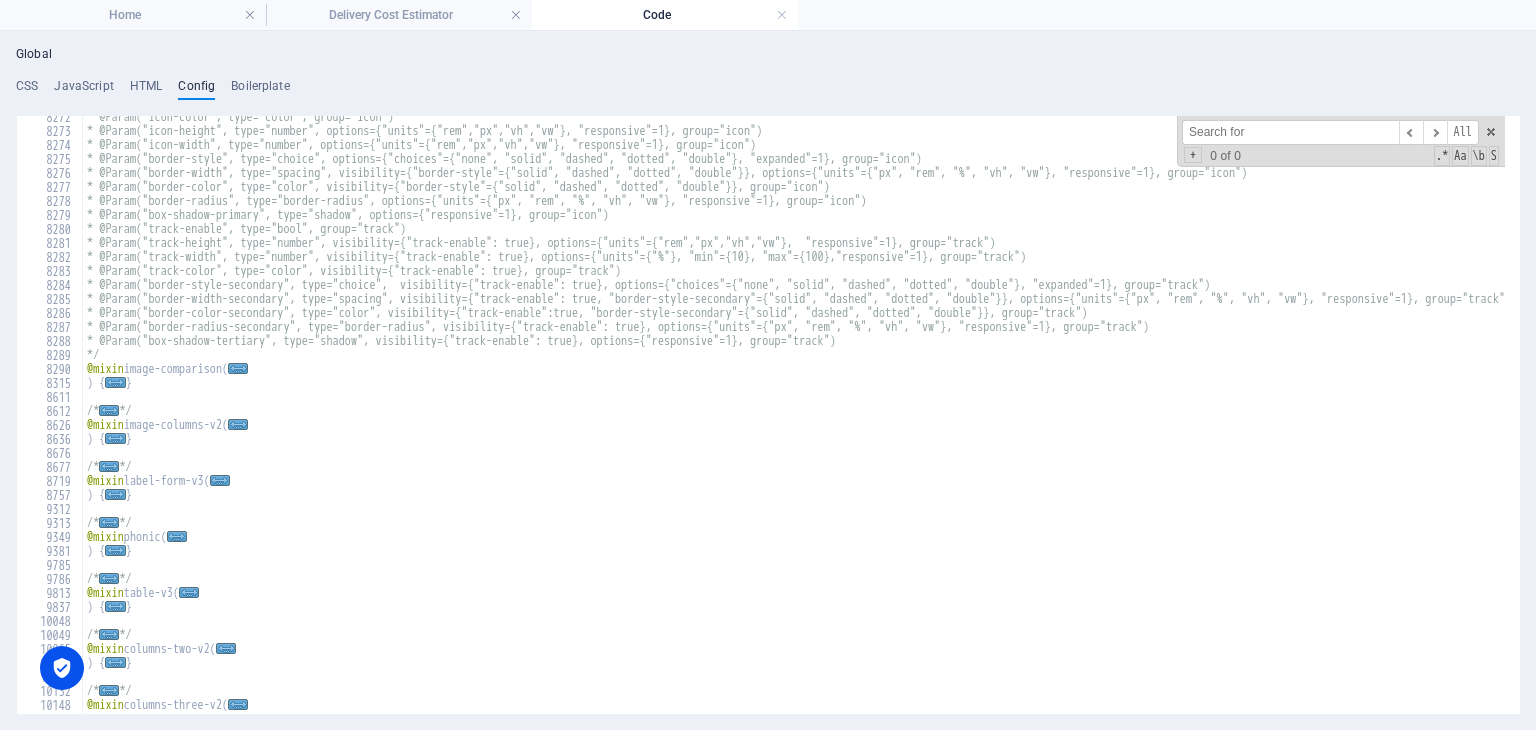 click at bounding box center [1491, 132] 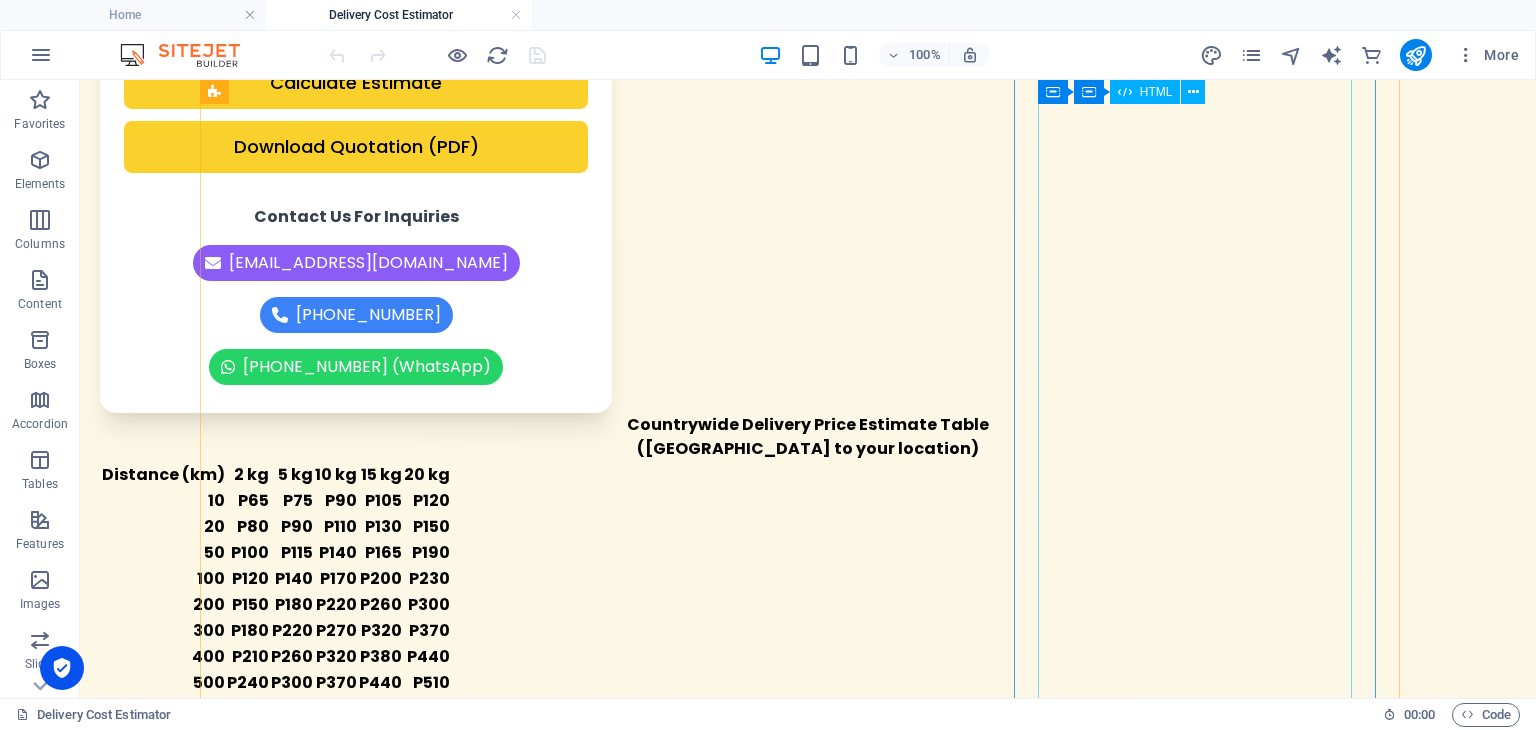 scroll, scrollTop: 1280, scrollLeft: 0, axis: vertical 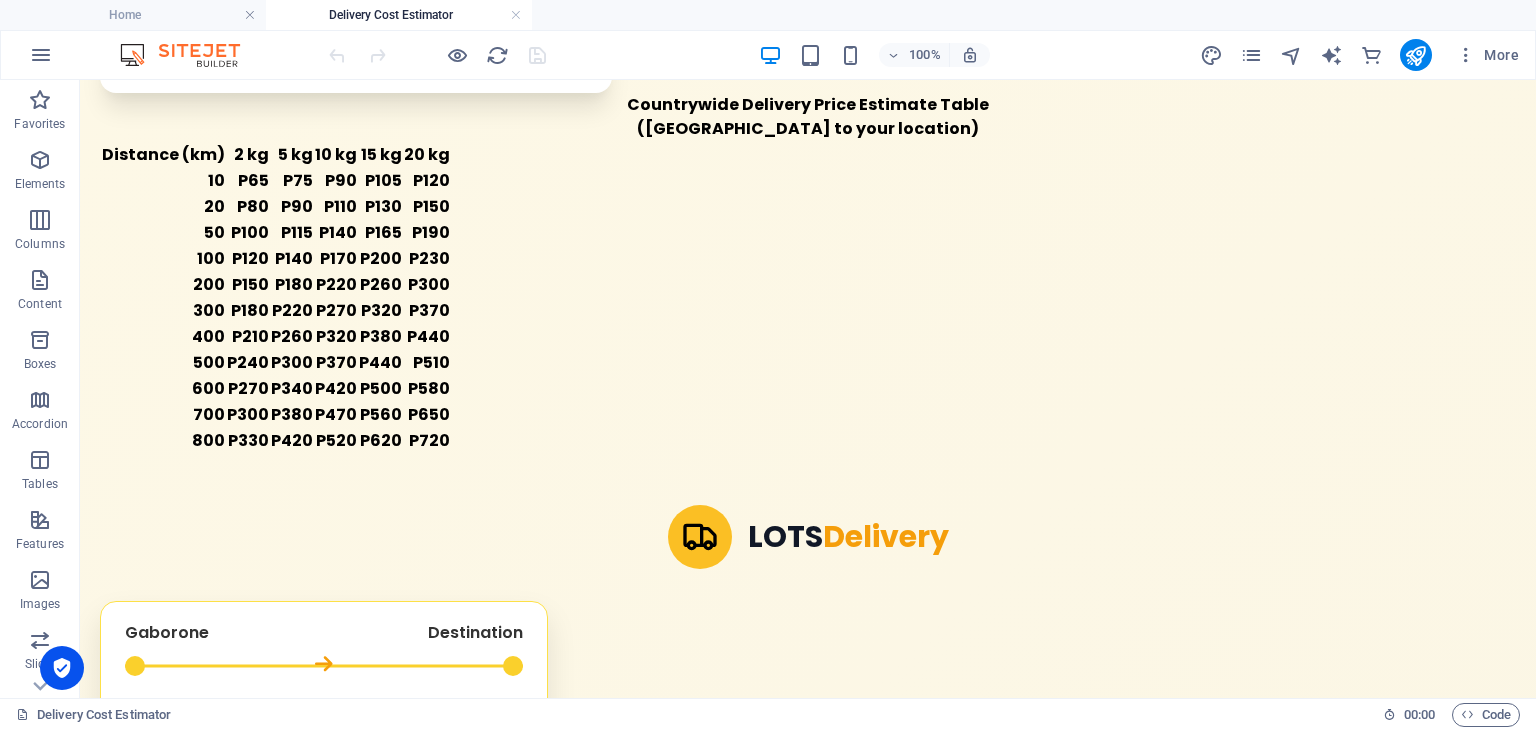 click on "Home Services About Us Pricing Shop Quotation WhatsApp Lots Delivery Cost Estimators Simplify your shipping with our user-friendly tools. Use our cross-border delivery calculator to easily estimate delivery costs, and our local delivery estimator for rates from [GEOGRAPHIC_DATA] to your address. Streamline your logistics and enhance your planning for a smoother delivery experience. Optimize your cross-border deliveries with Lots Logistics [DATE]!
Lots Cross-Border Delivery Calculator
Lots Cross-Border Delivery
Instant cost estimation for your shipments
Delivery Type
Pickup Delivery (P300)
Collection Delivery (P550)
Value of Goods (ZAR)
Or Value of Goods (BWP)
Calculate Estimate" at bounding box center [808, 740] 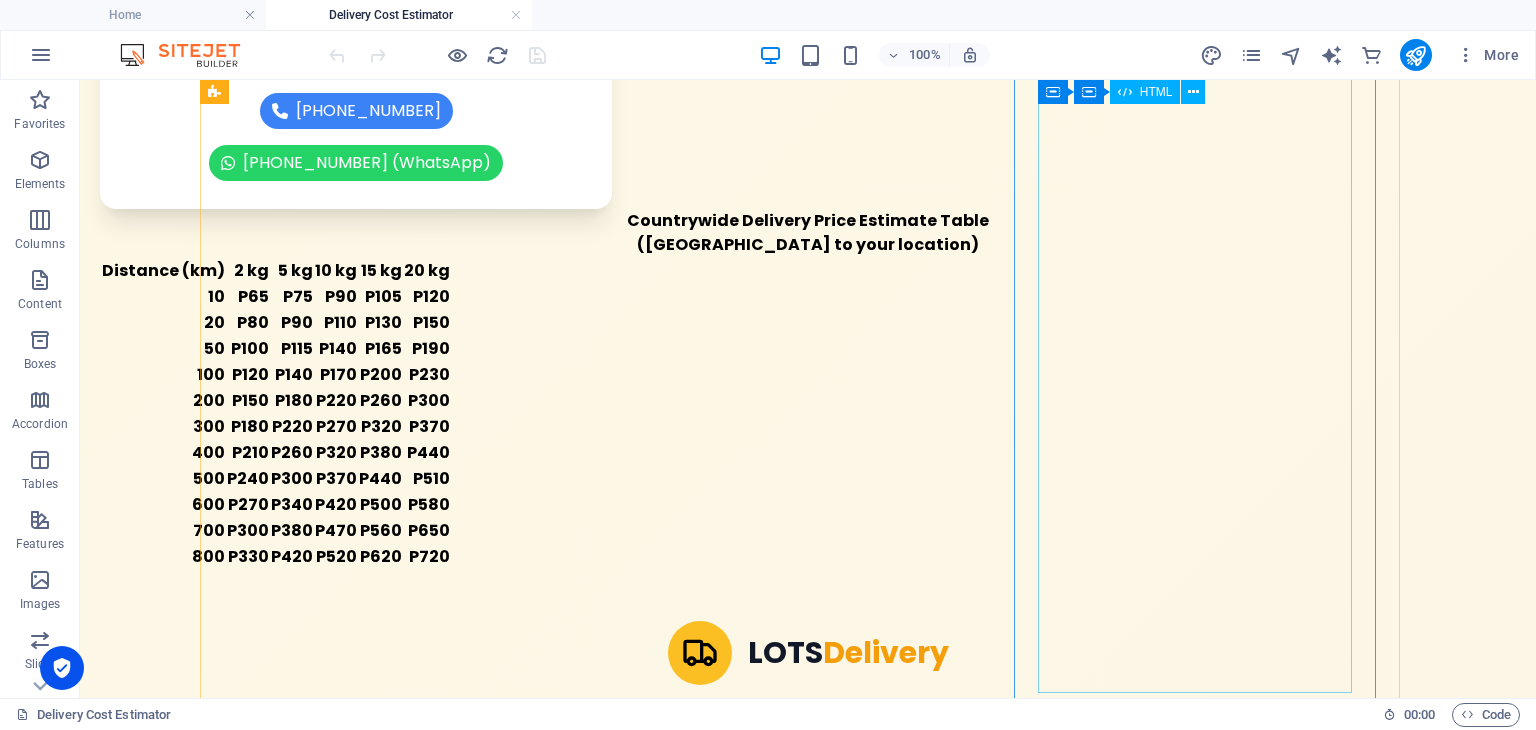 scroll, scrollTop: 1380, scrollLeft: 0, axis: vertical 